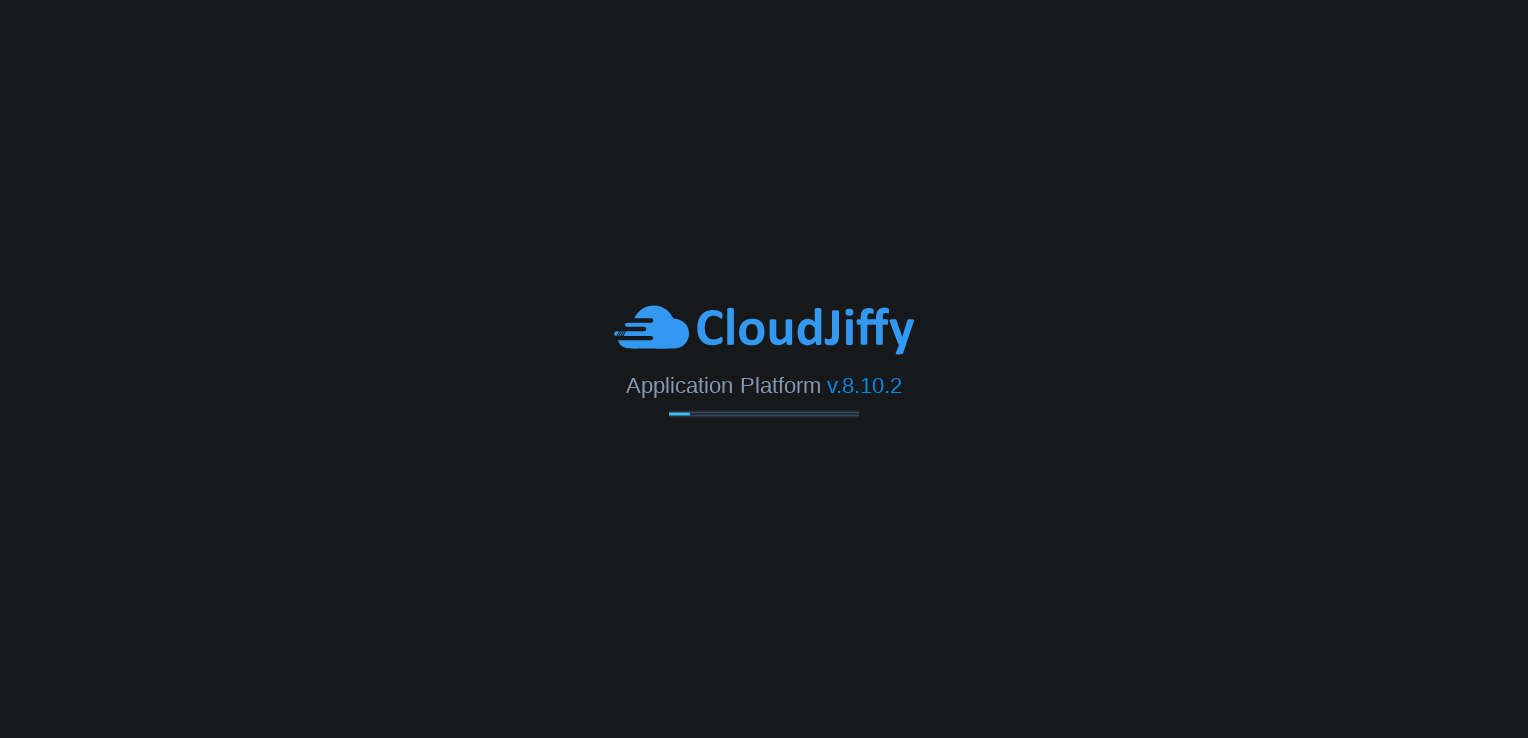 scroll, scrollTop: 0, scrollLeft: 0, axis: both 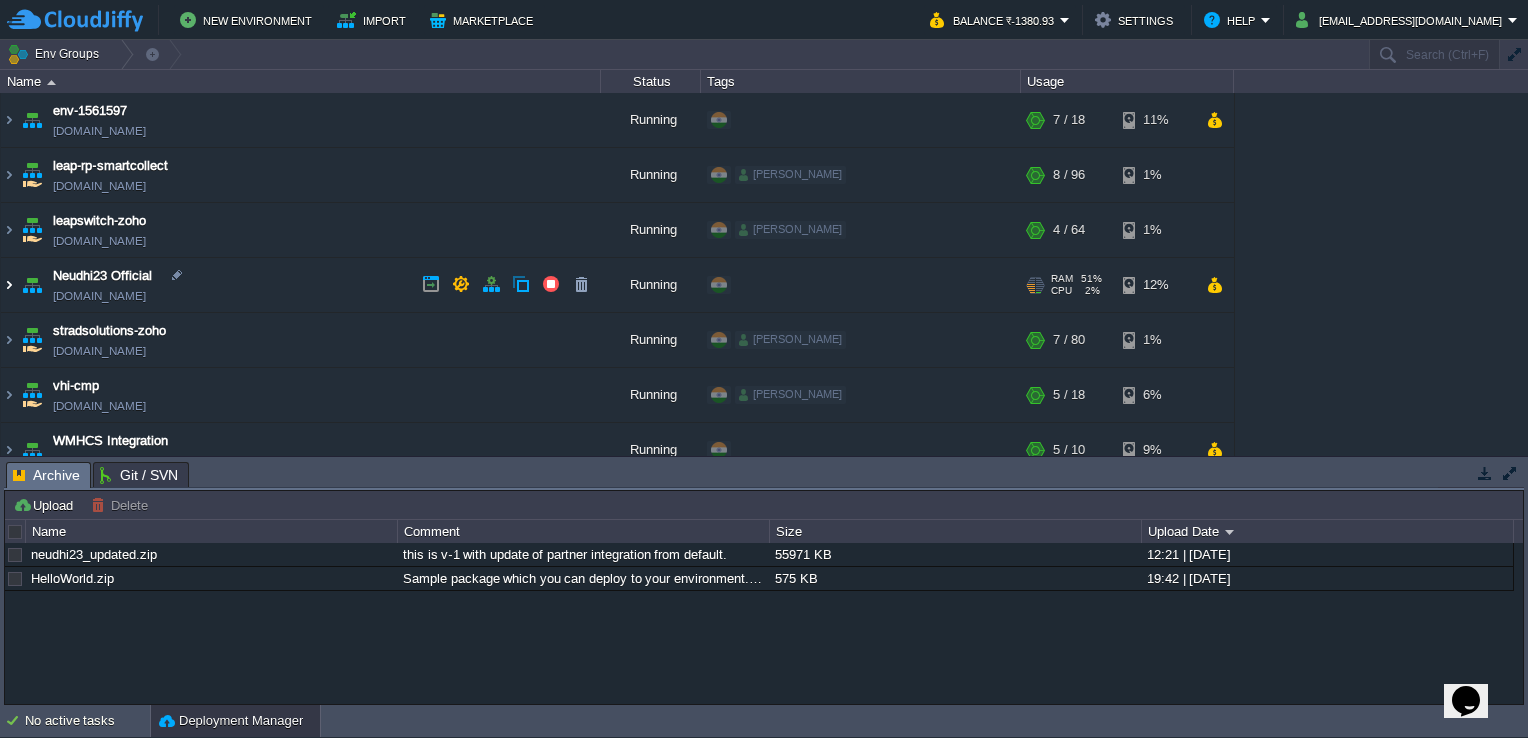 click at bounding box center (9, 285) 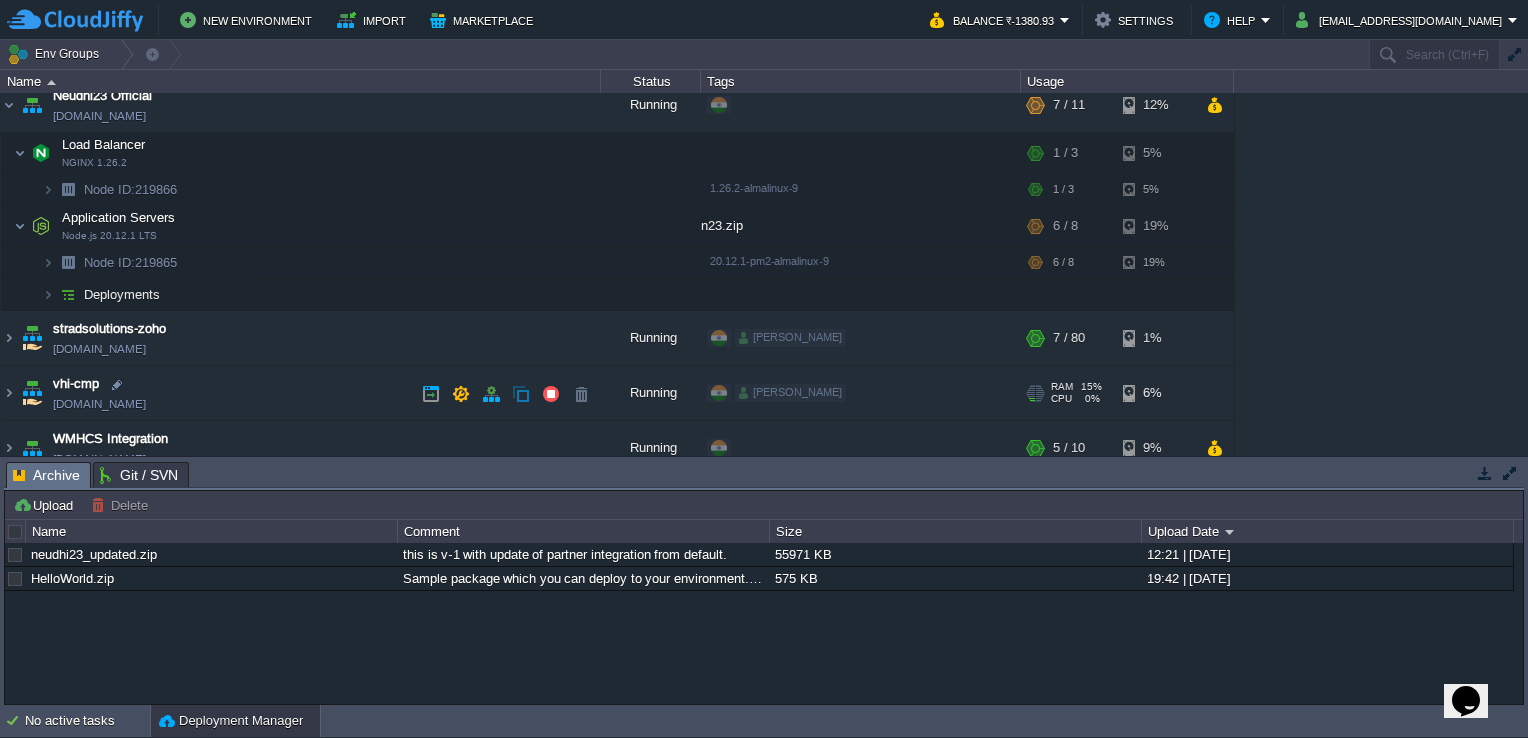 scroll, scrollTop: 197, scrollLeft: 0, axis: vertical 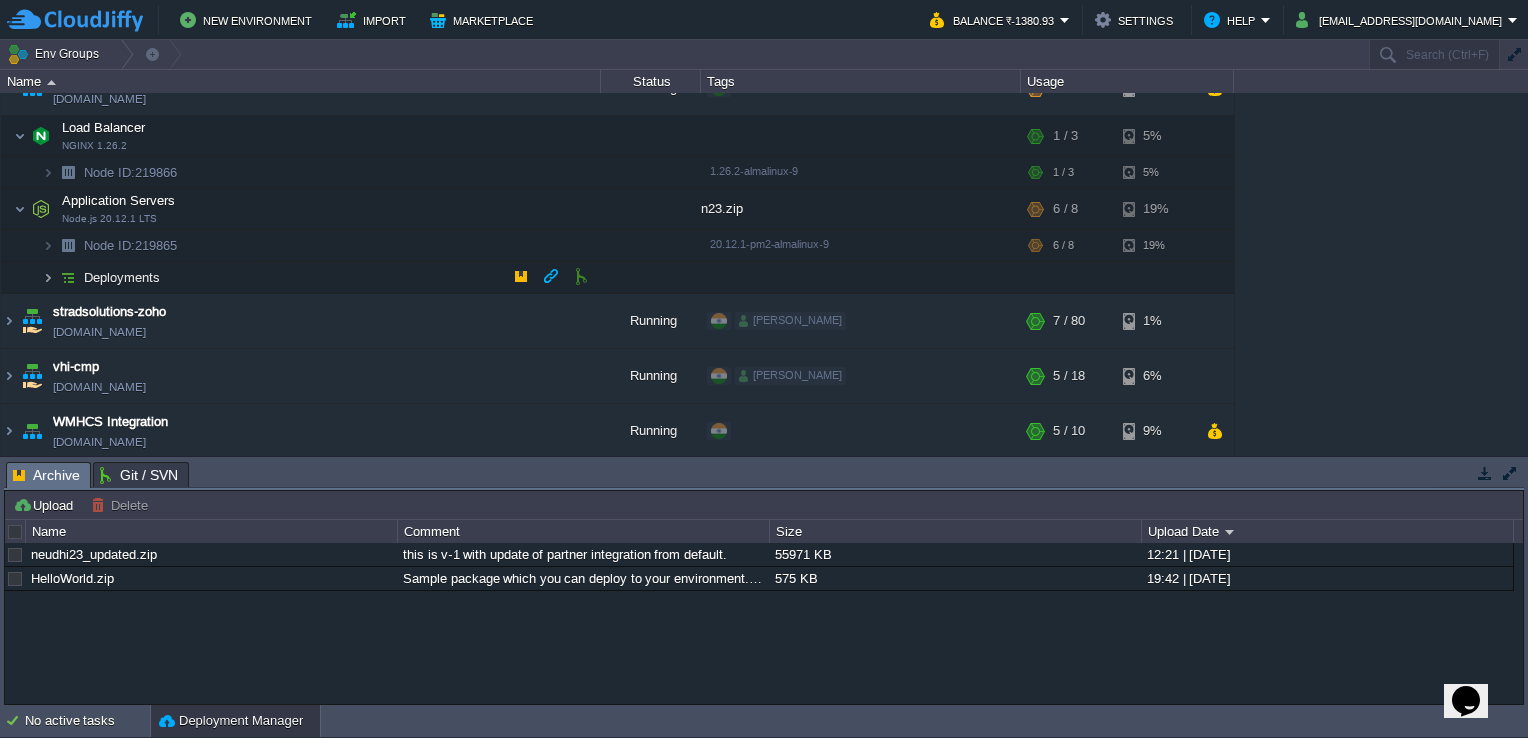 click at bounding box center [48, 277] 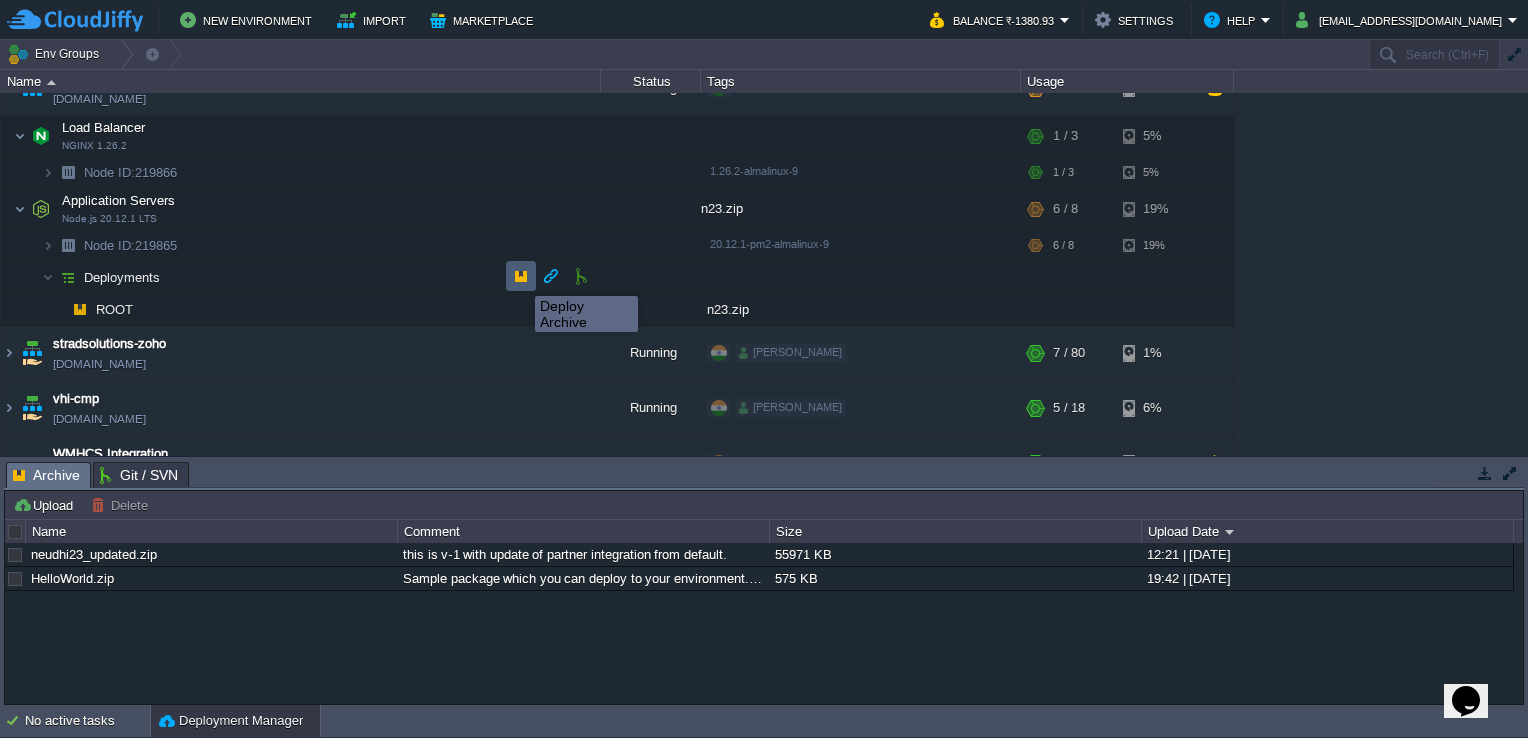 click at bounding box center [521, 276] 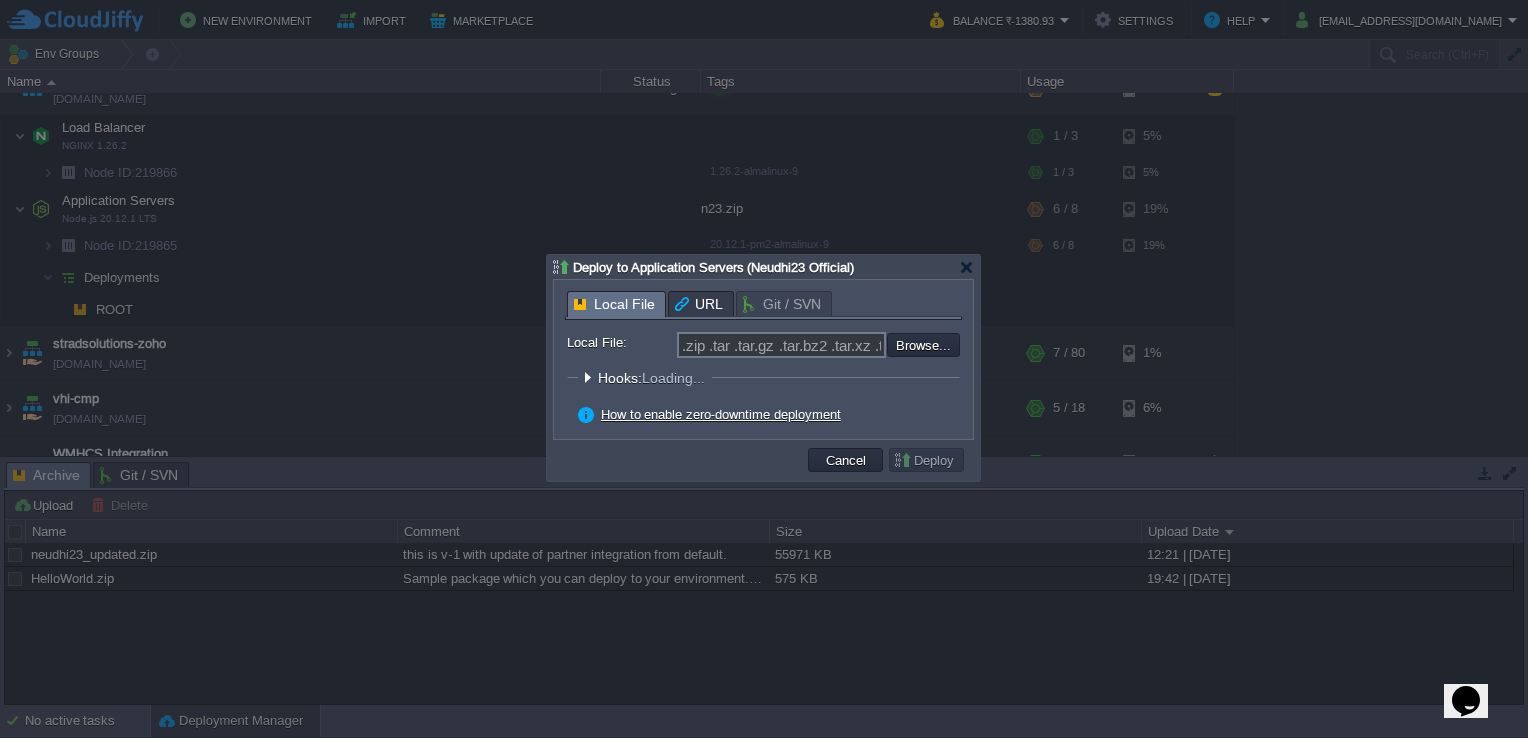 click at bounding box center (587, 377) 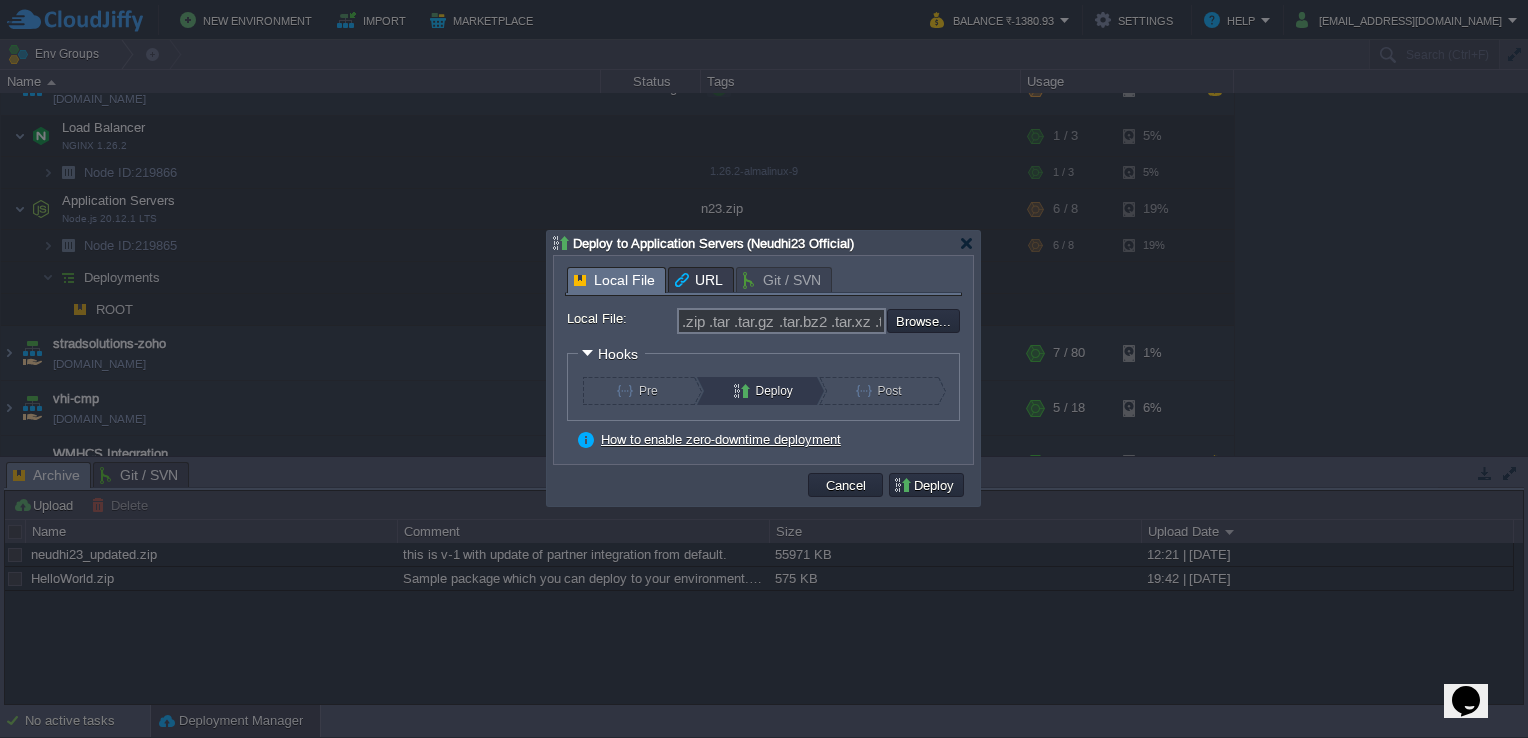 click at bounding box center (587, 353) 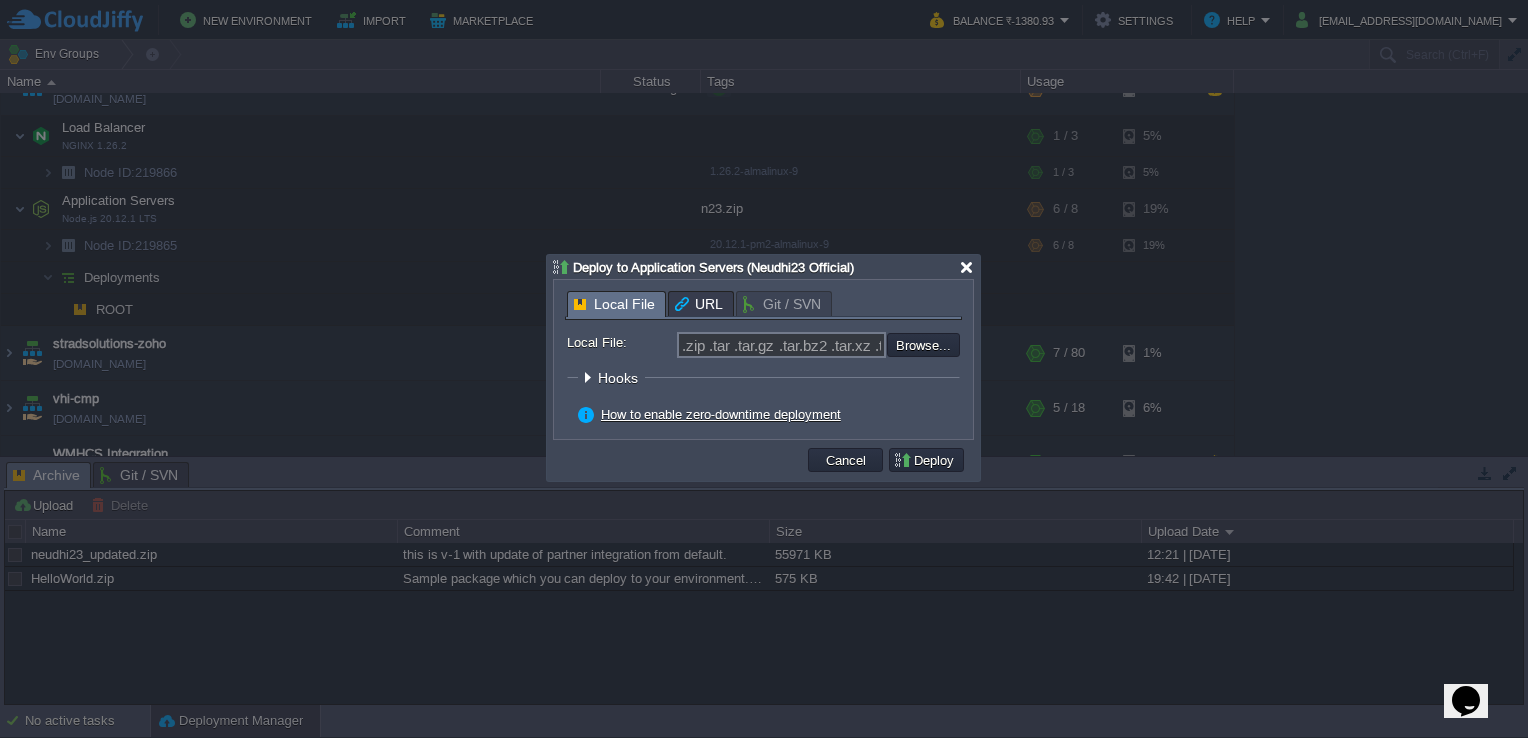 click at bounding box center [966, 267] 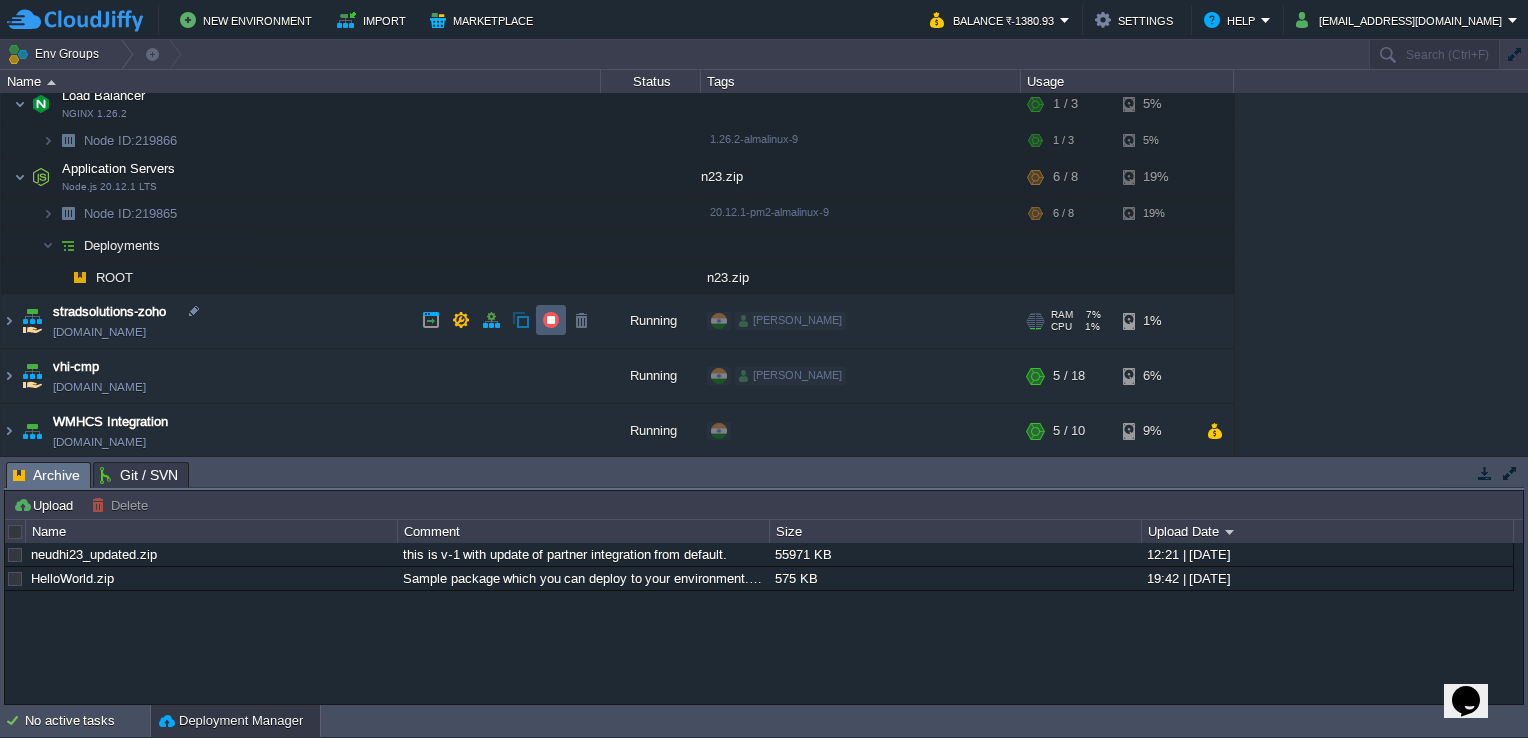 scroll, scrollTop: 229, scrollLeft: 0, axis: vertical 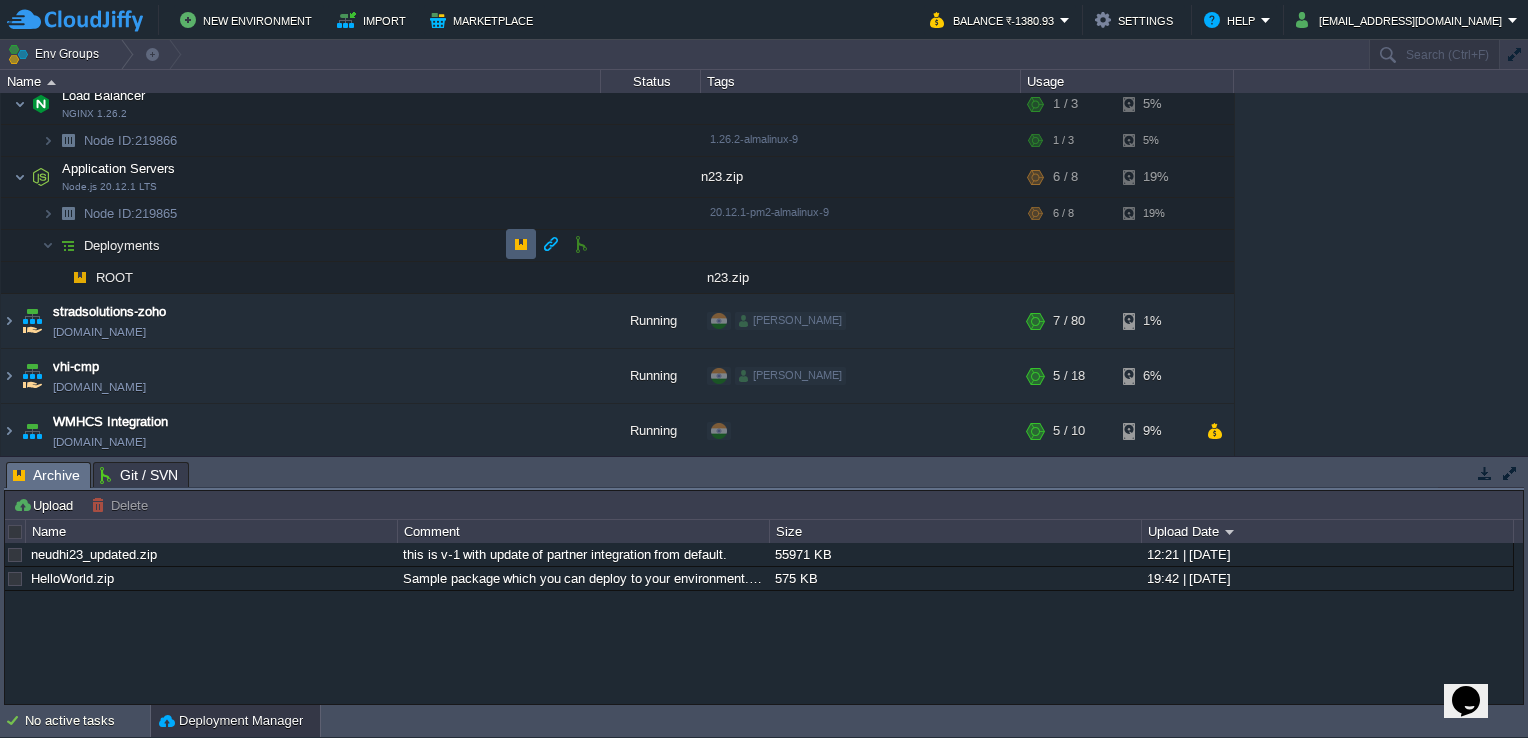 click at bounding box center [521, 244] 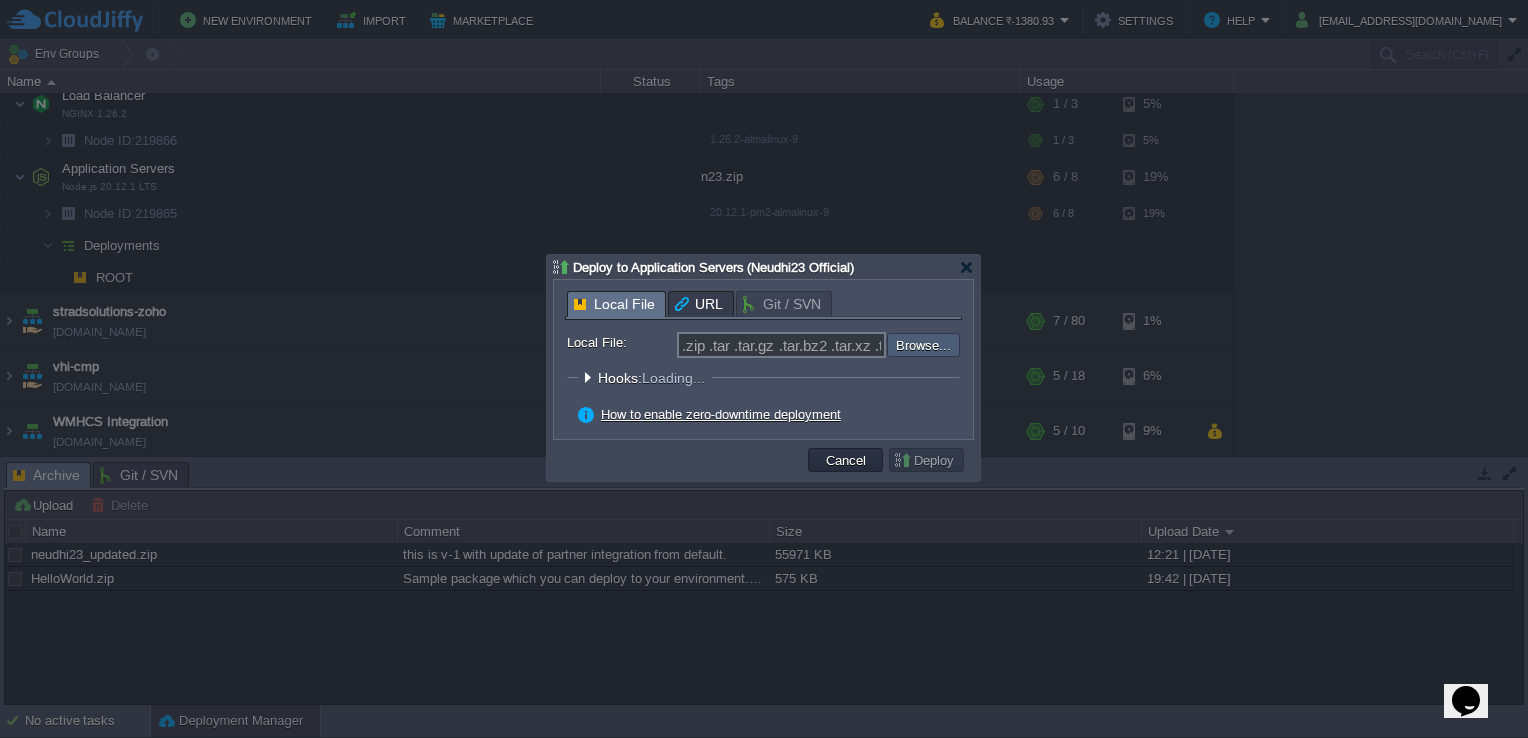 click at bounding box center [833, 345] 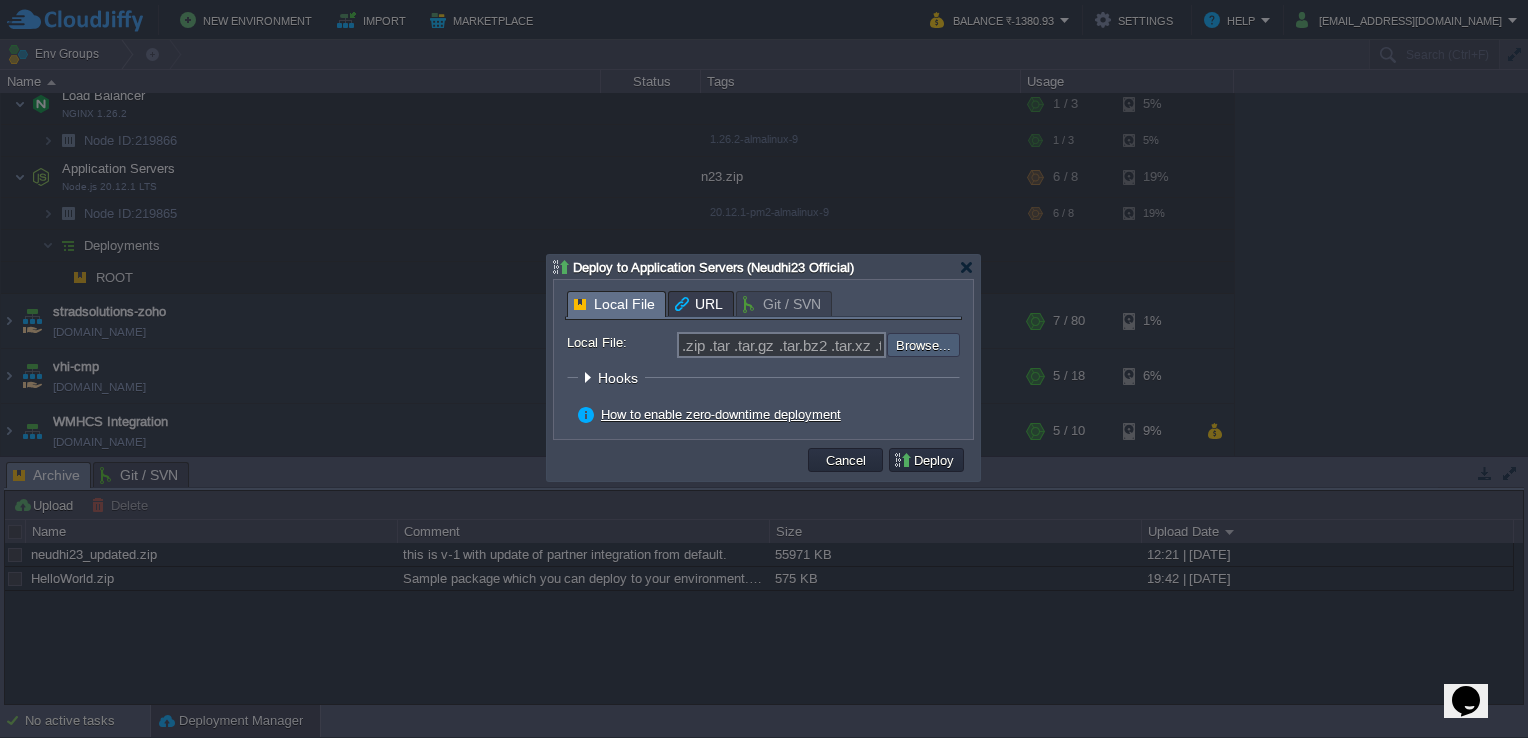 click at bounding box center (833, 345) 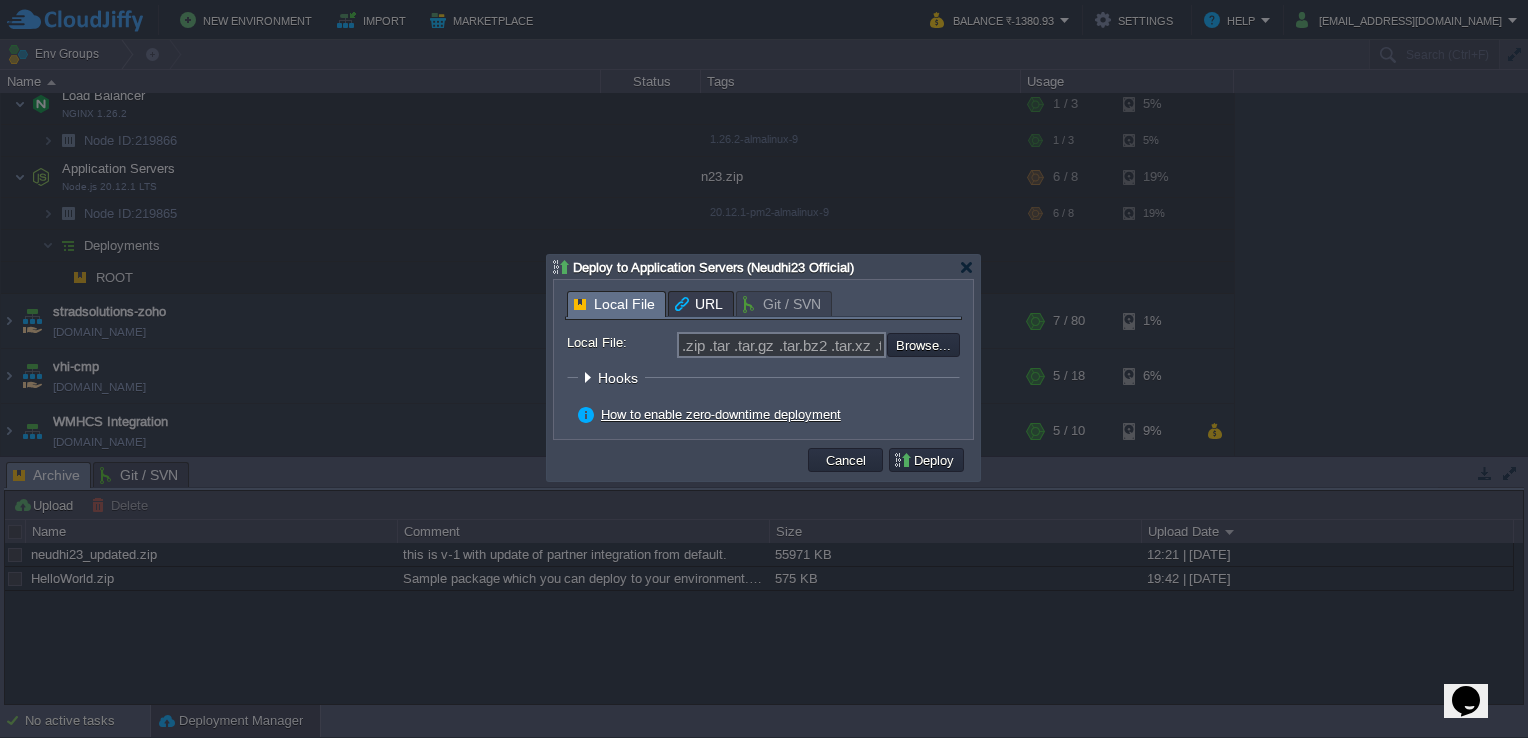 type on "C:\fakepath\website-v1.zip" 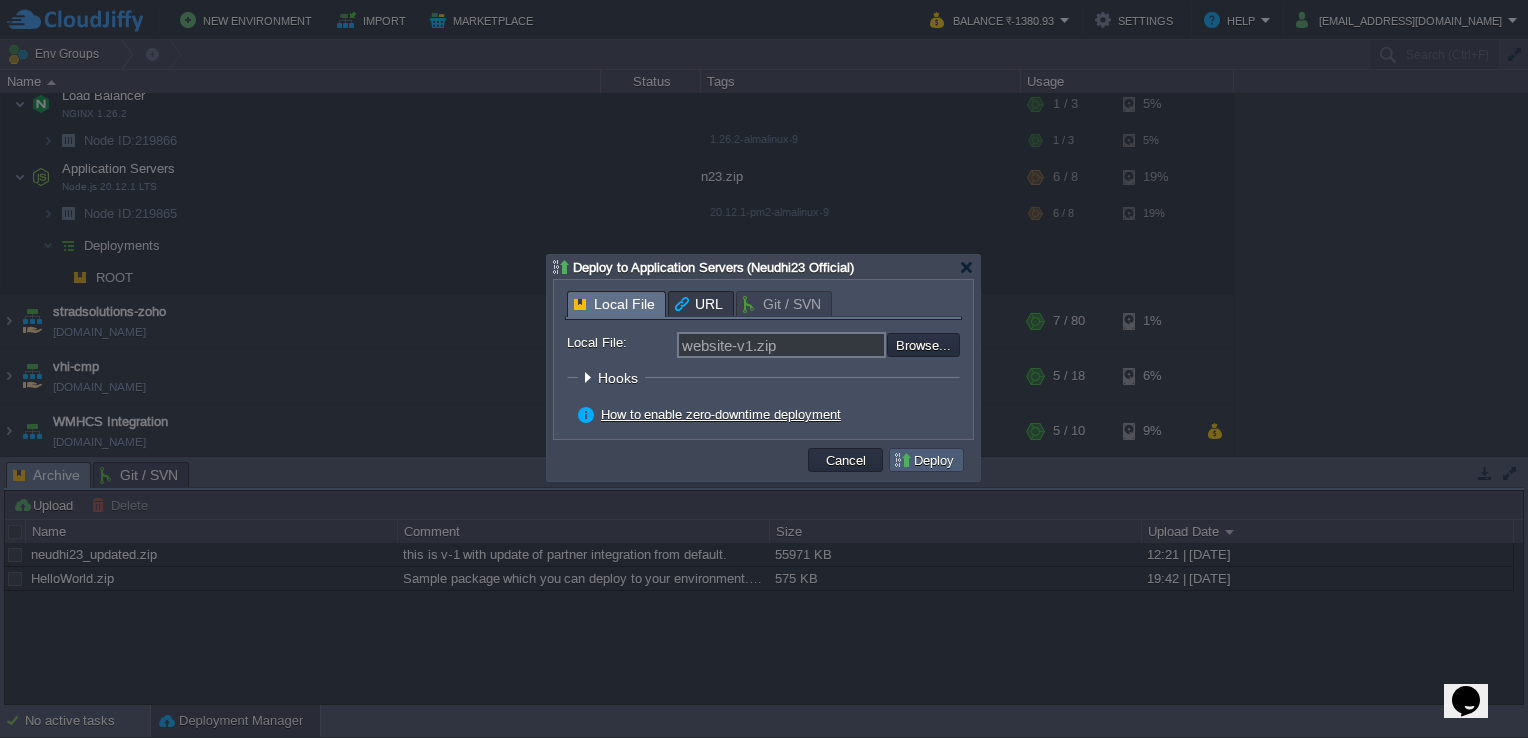 click on "Deploy" at bounding box center [926, 460] 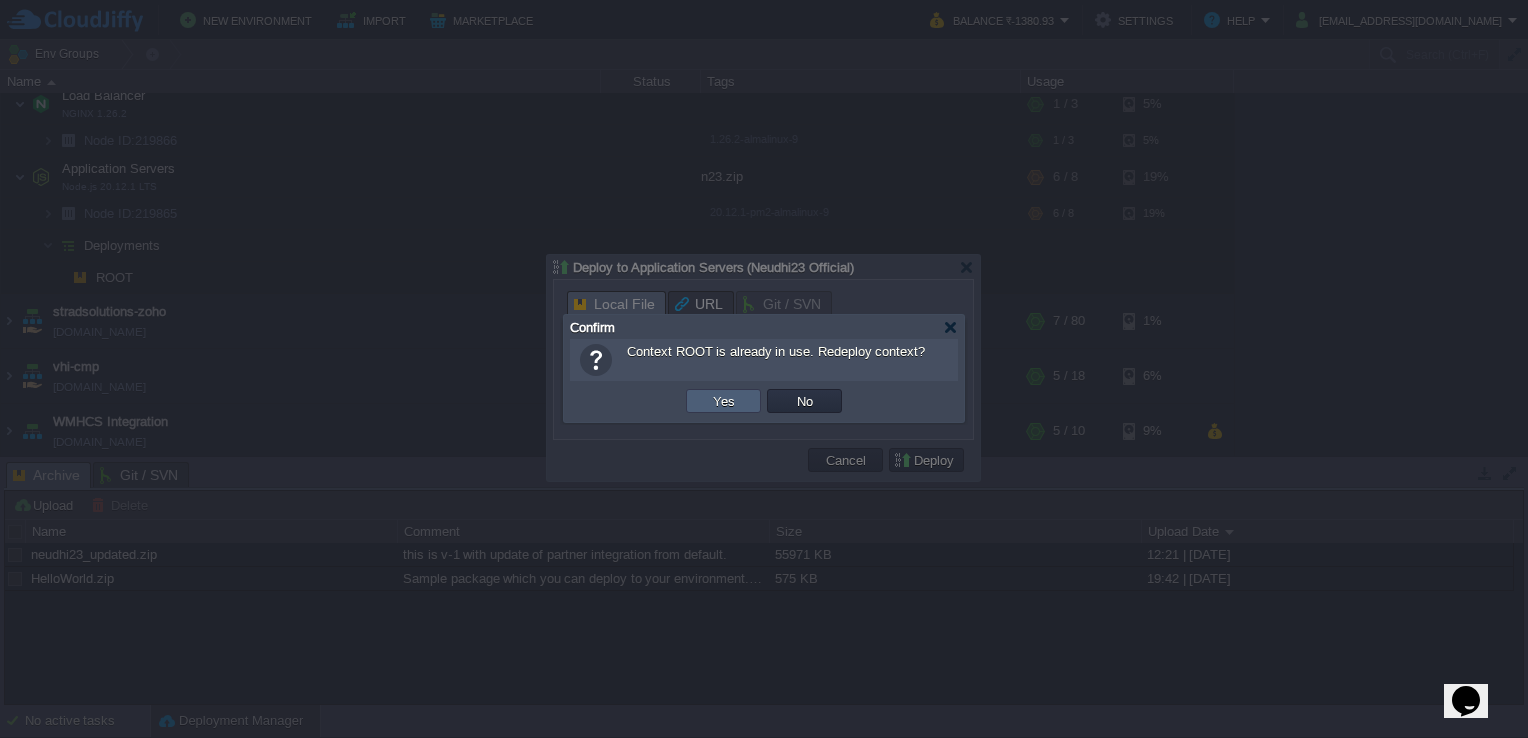 click on "Yes" at bounding box center [724, 401] 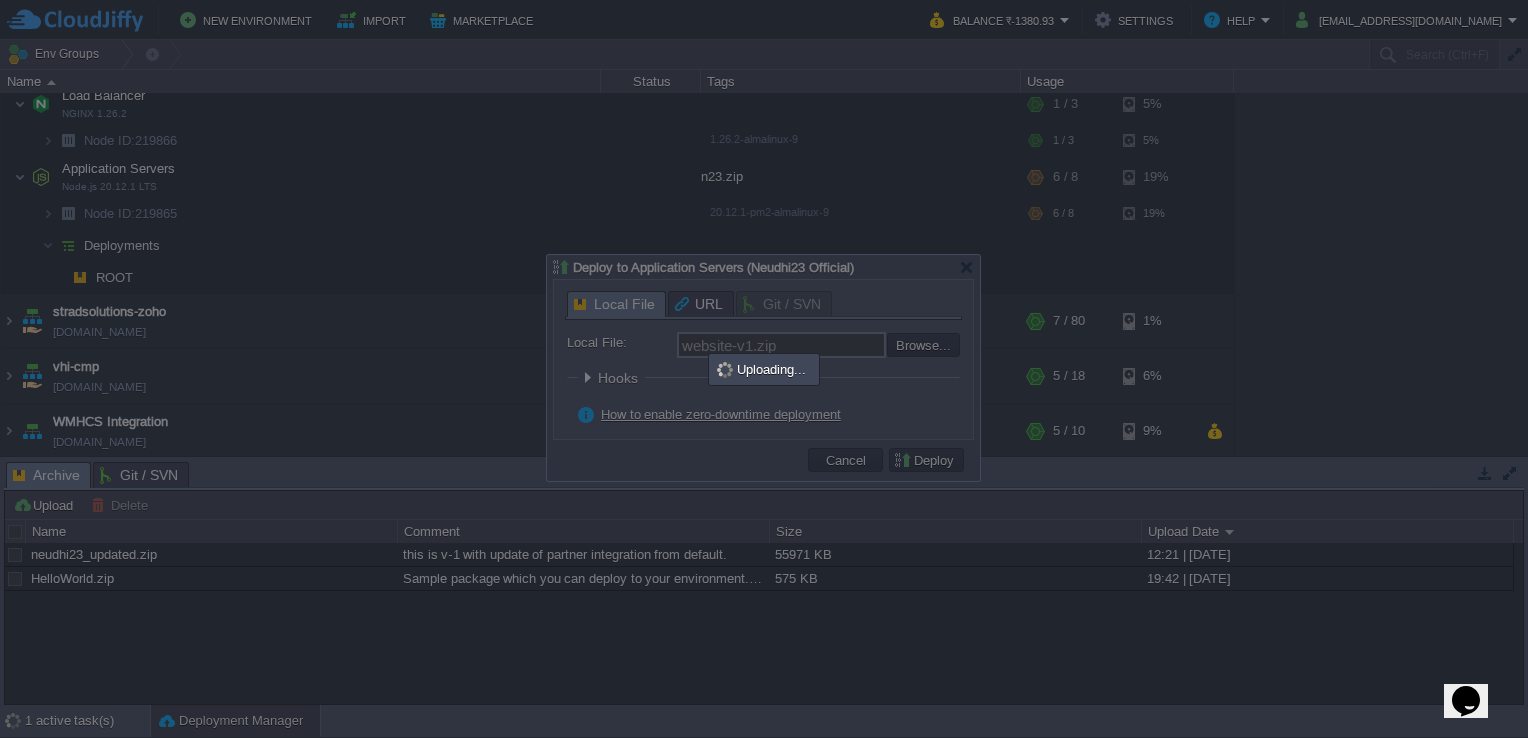 click at bounding box center [764, 369] 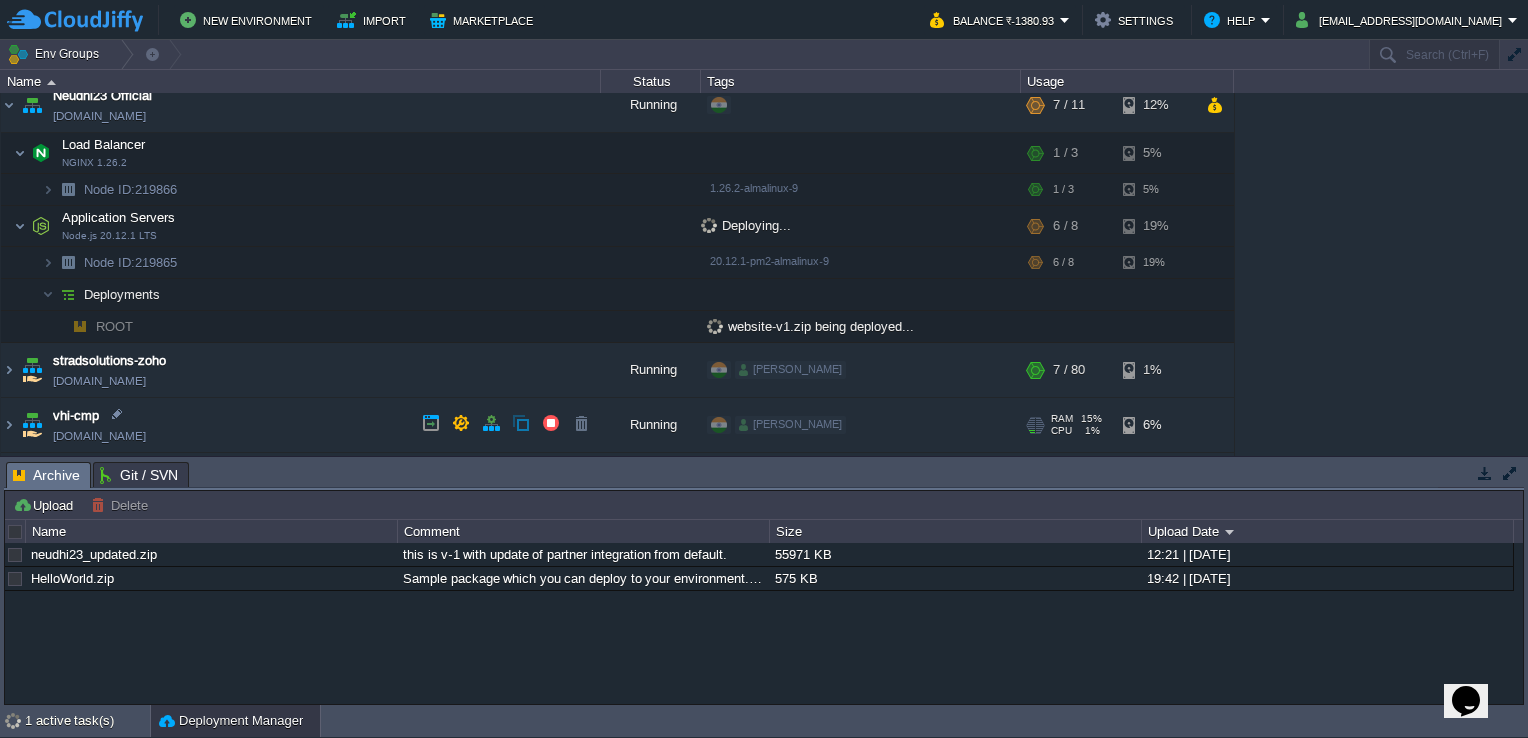 scroll, scrollTop: 180, scrollLeft: 0, axis: vertical 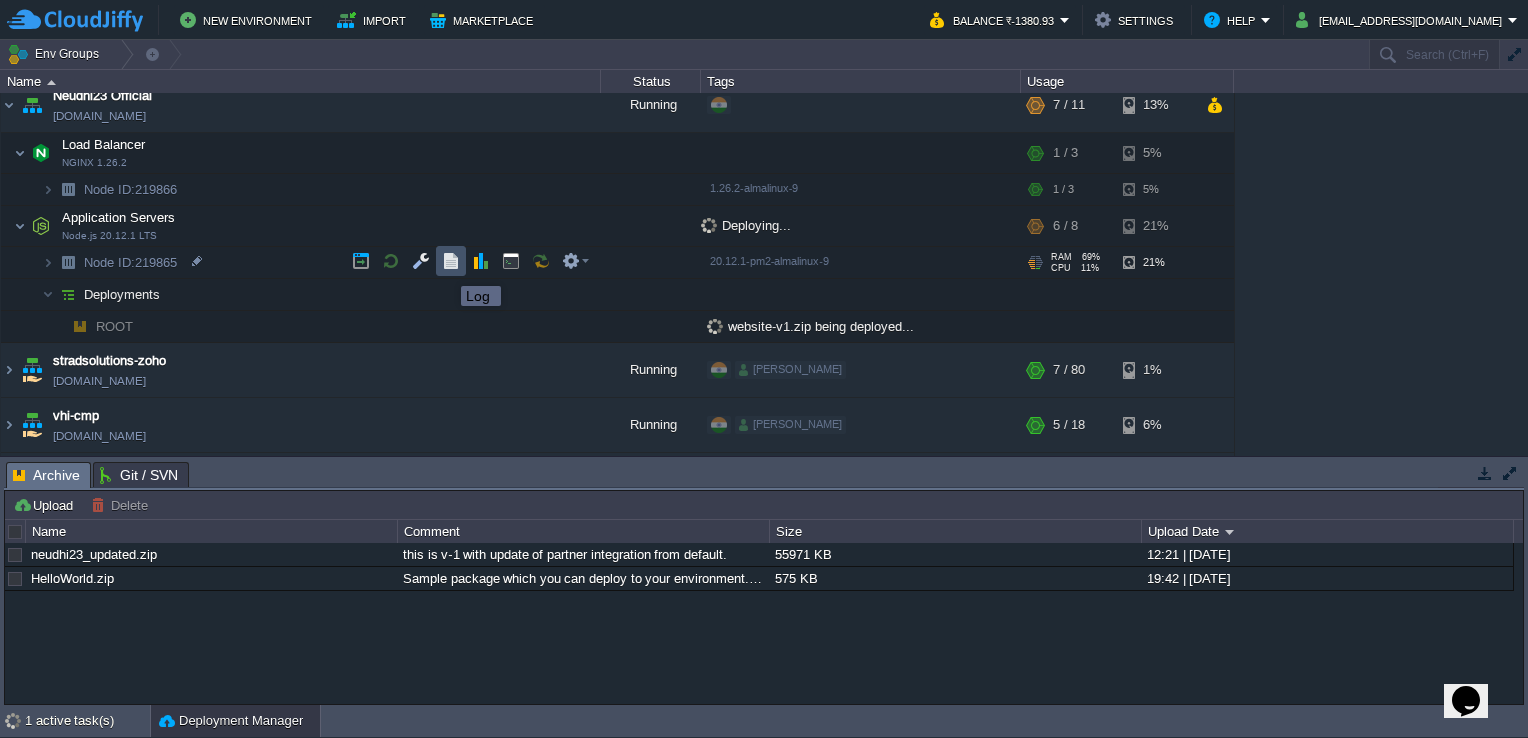 click at bounding box center [451, 261] 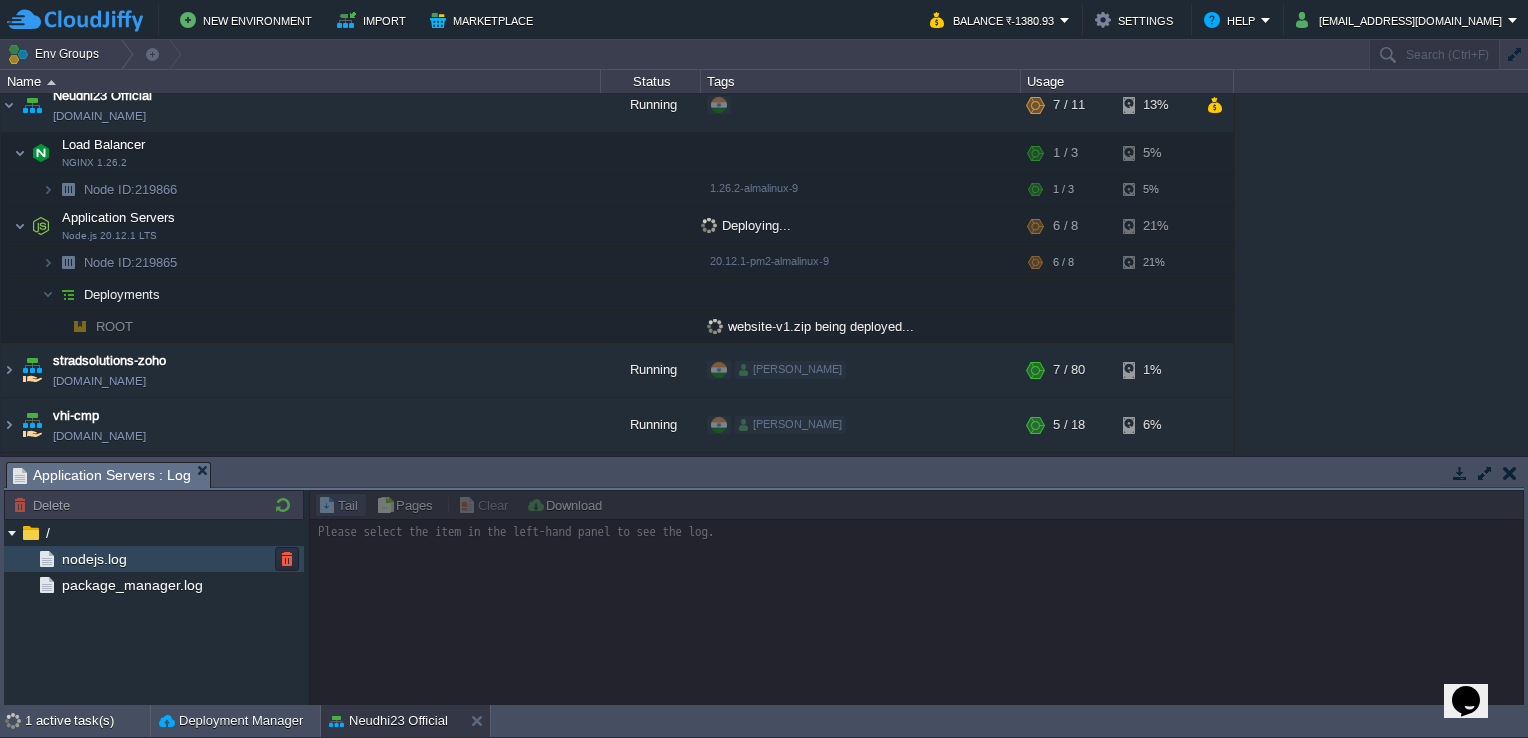 click on "nodejs.log" at bounding box center [154, 559] 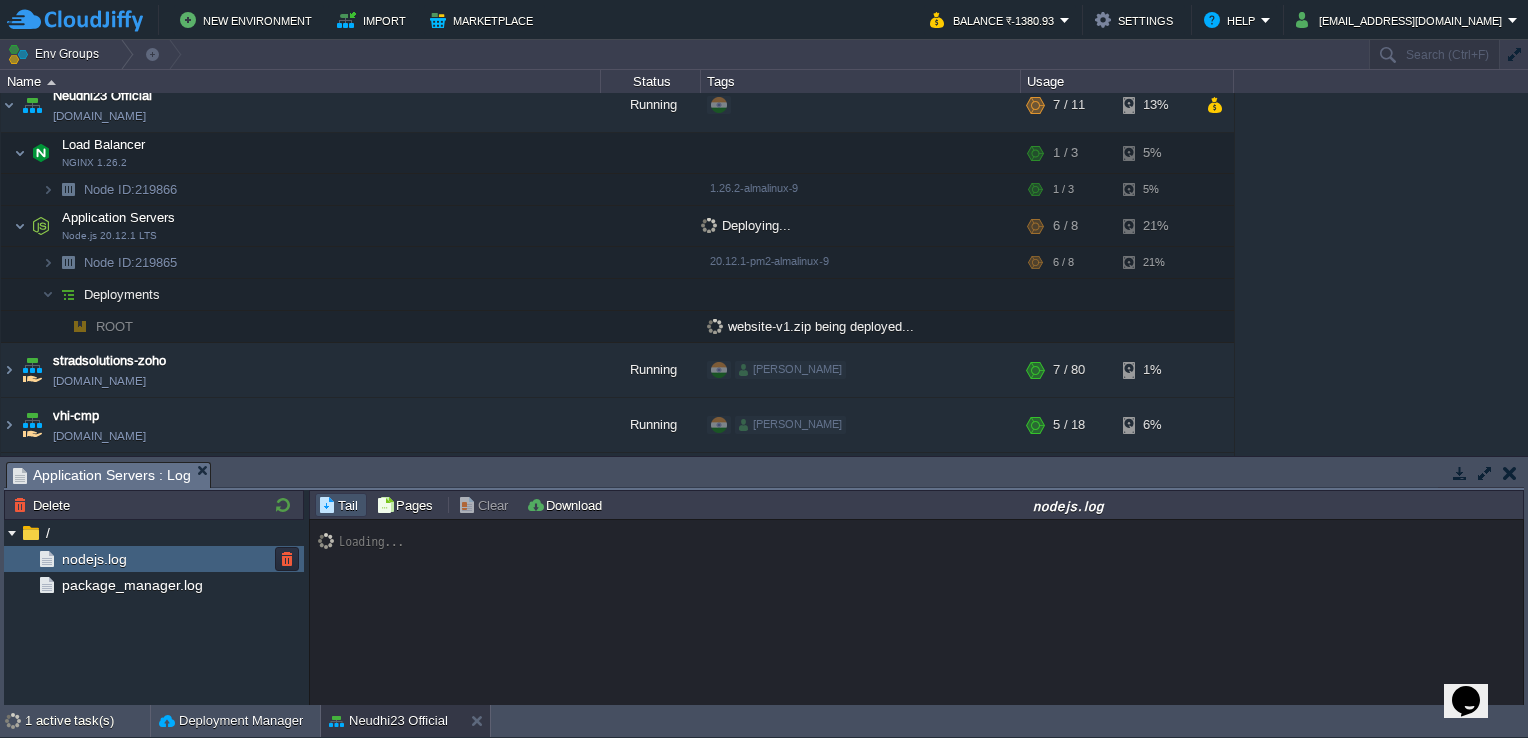 scroll, scrollTop: 15066, scrollLeft: 0, axis: vertical 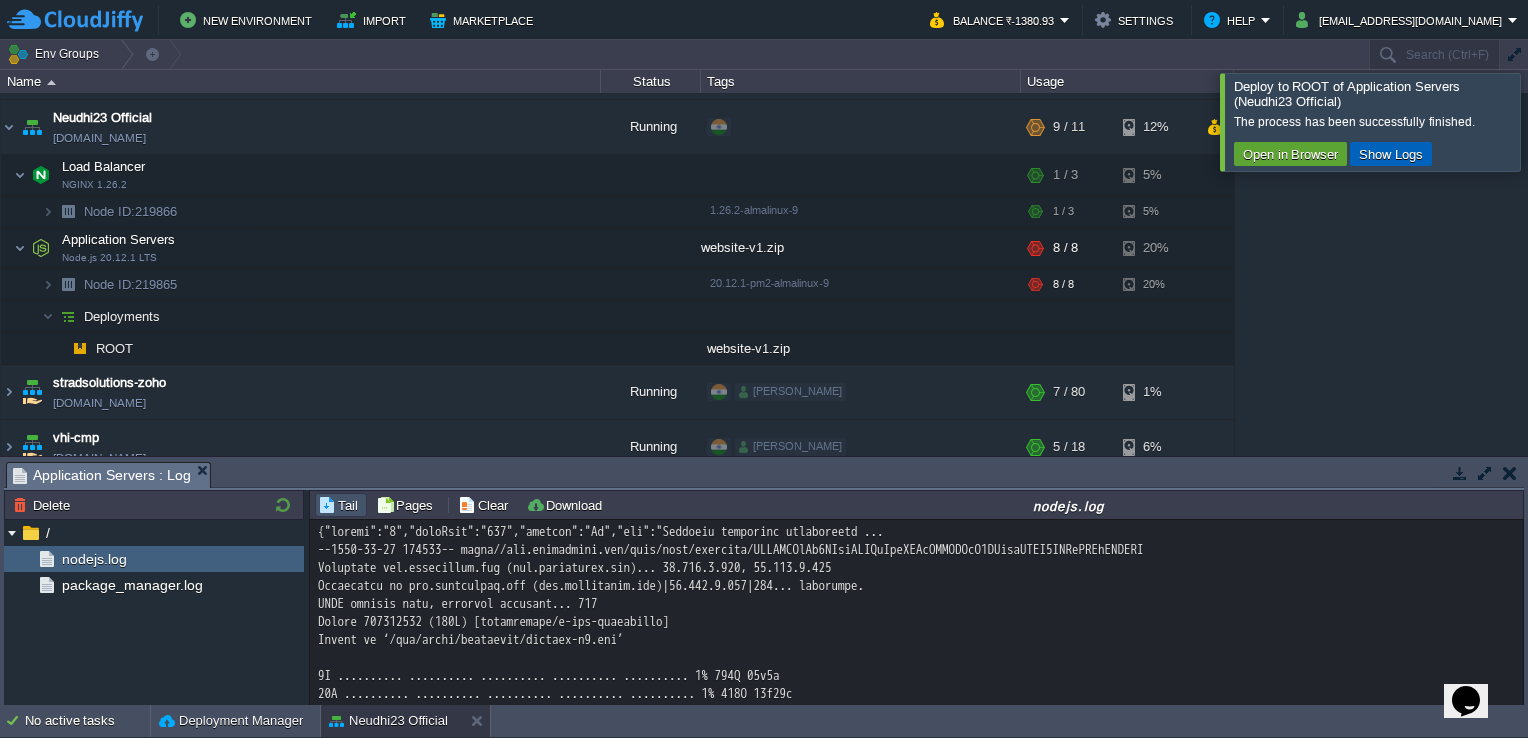 click on "Show Logs" at bounding box center [1391, 154] 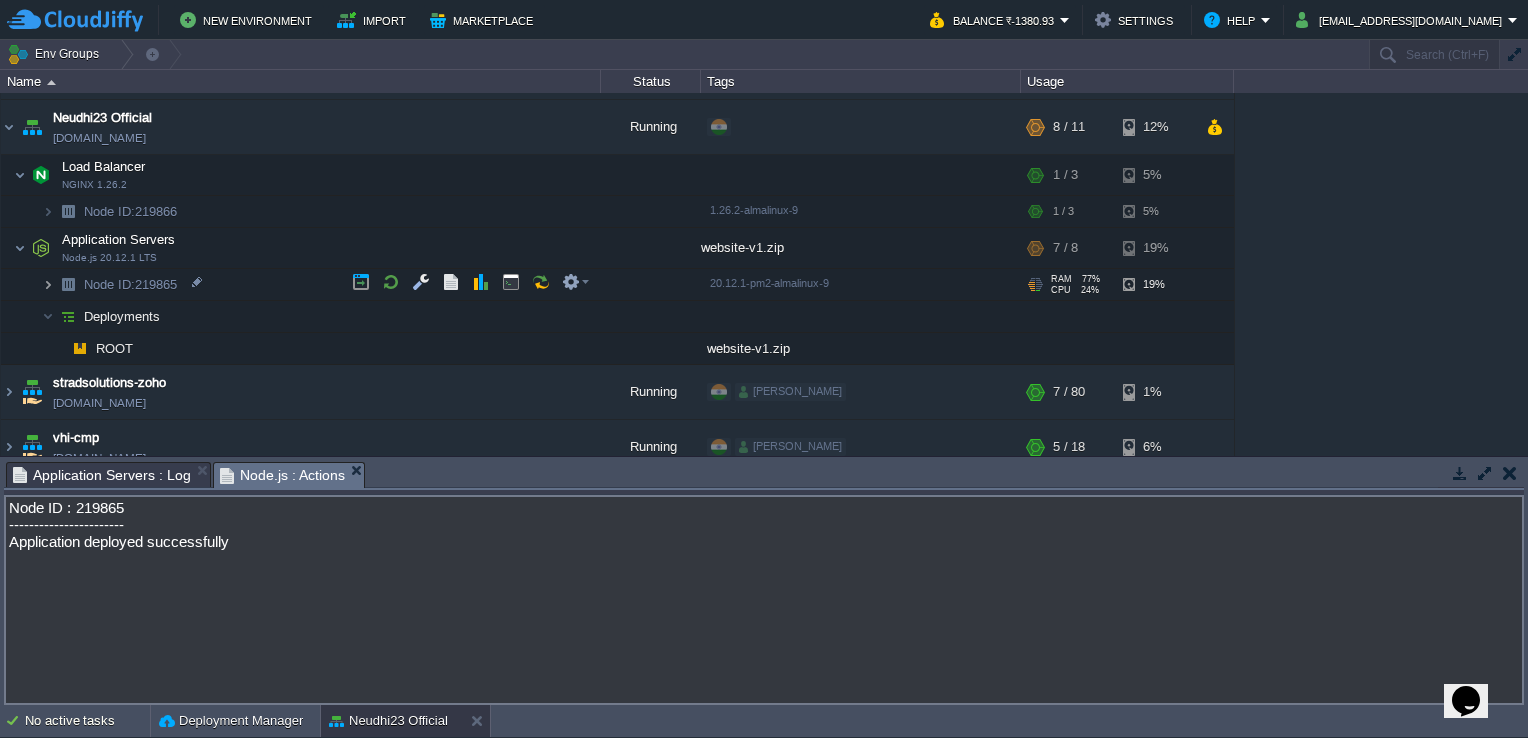 click at bounding box center (48, 284) 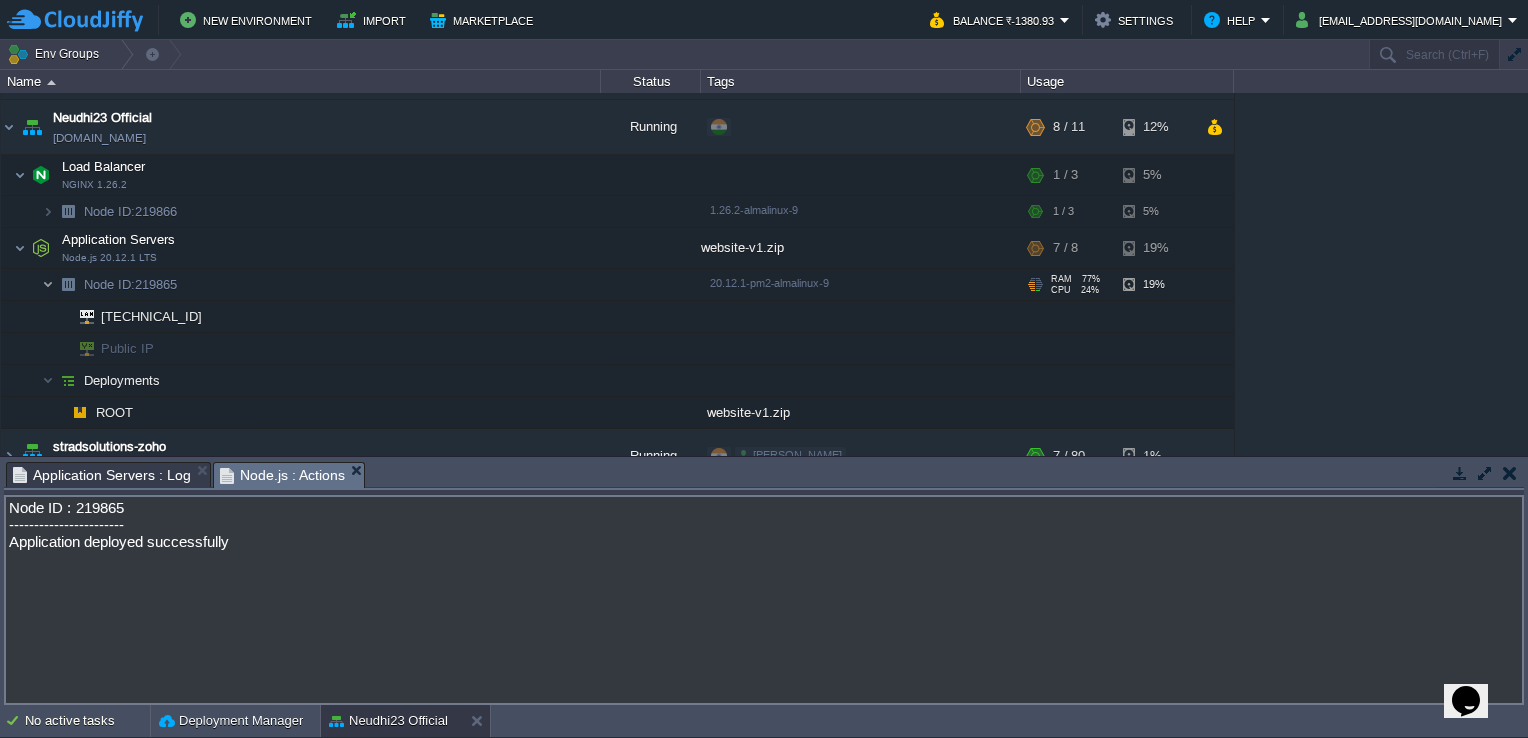 click at bounding box center [48, 284] 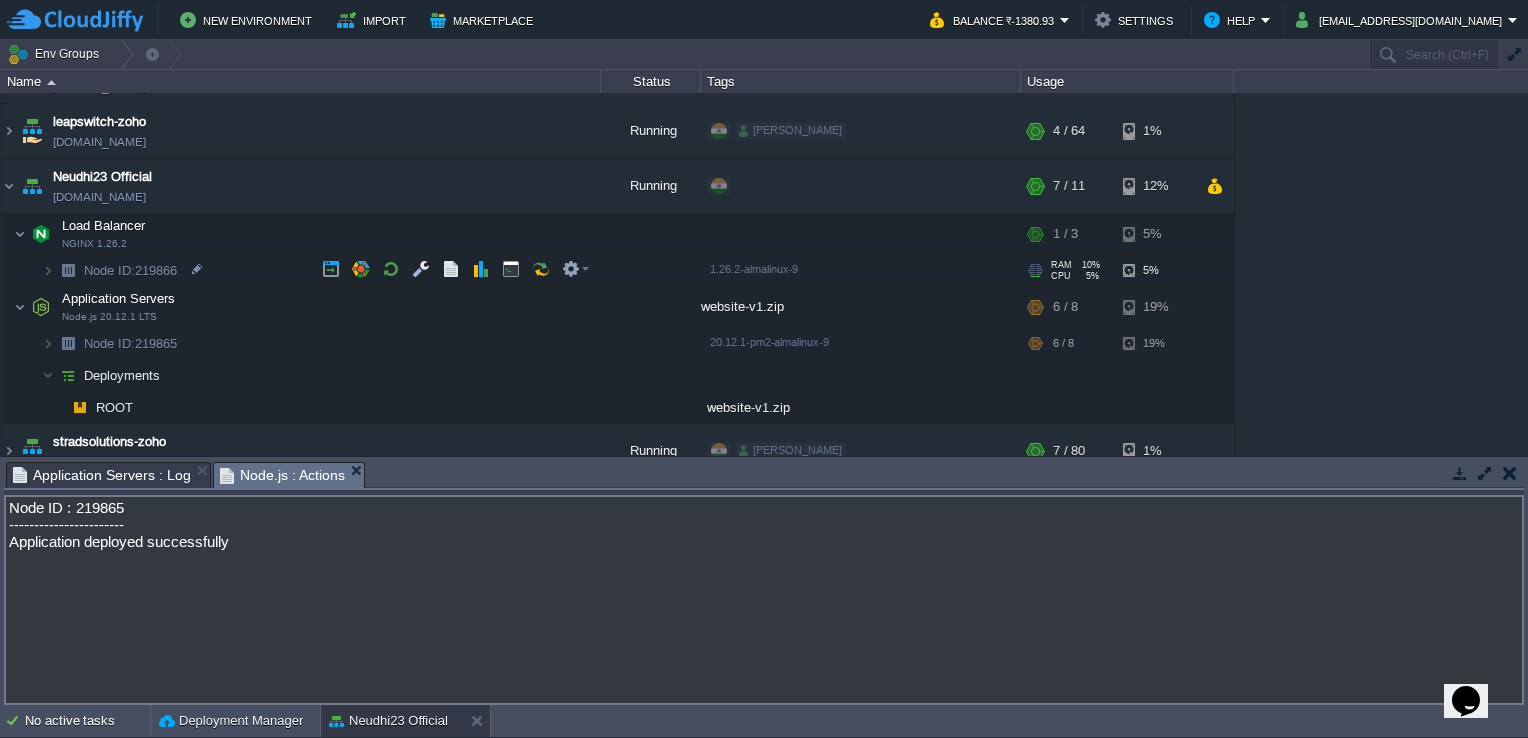 scroll, scrollTop: 200, scrollLeft: 0, axis: vertical 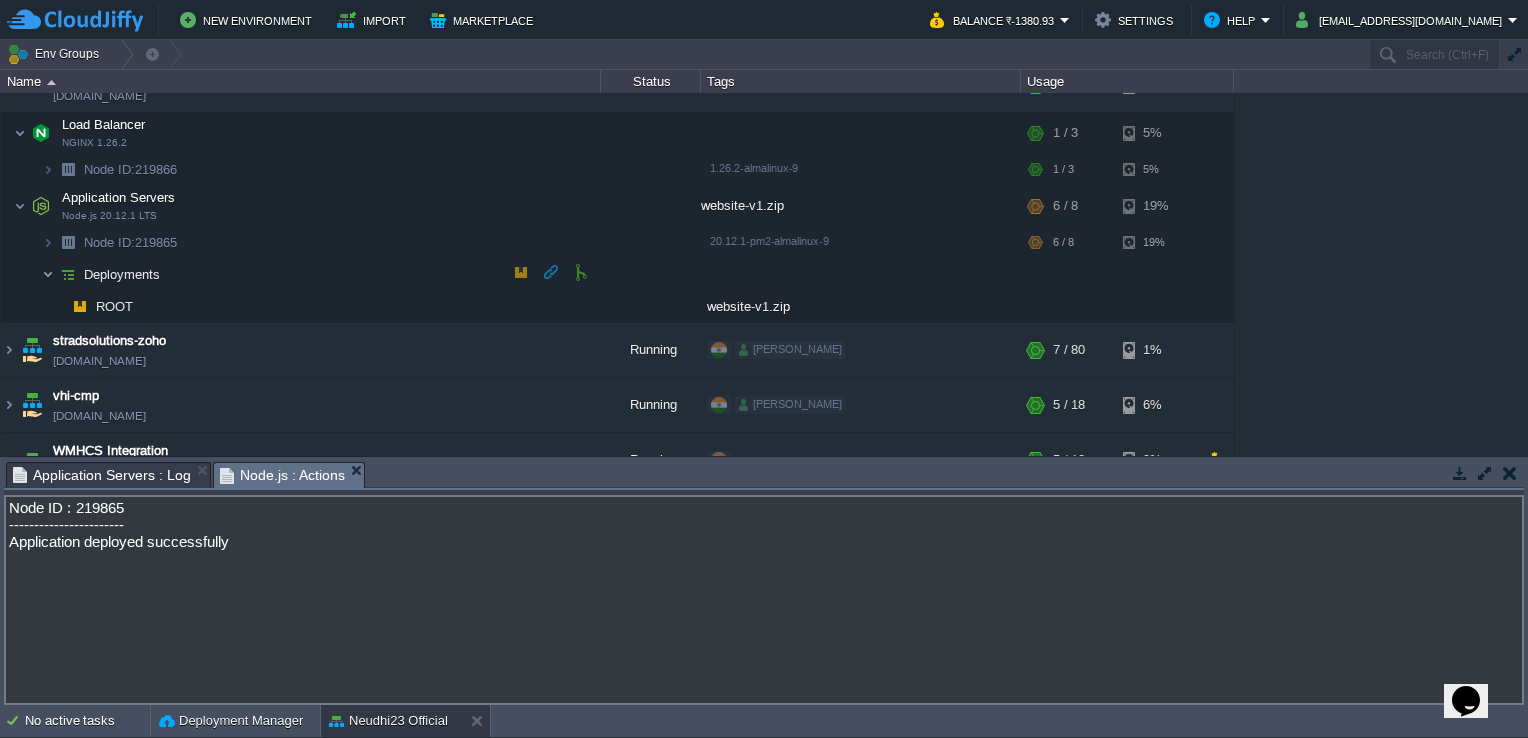 click at bounding box center (48, 274) 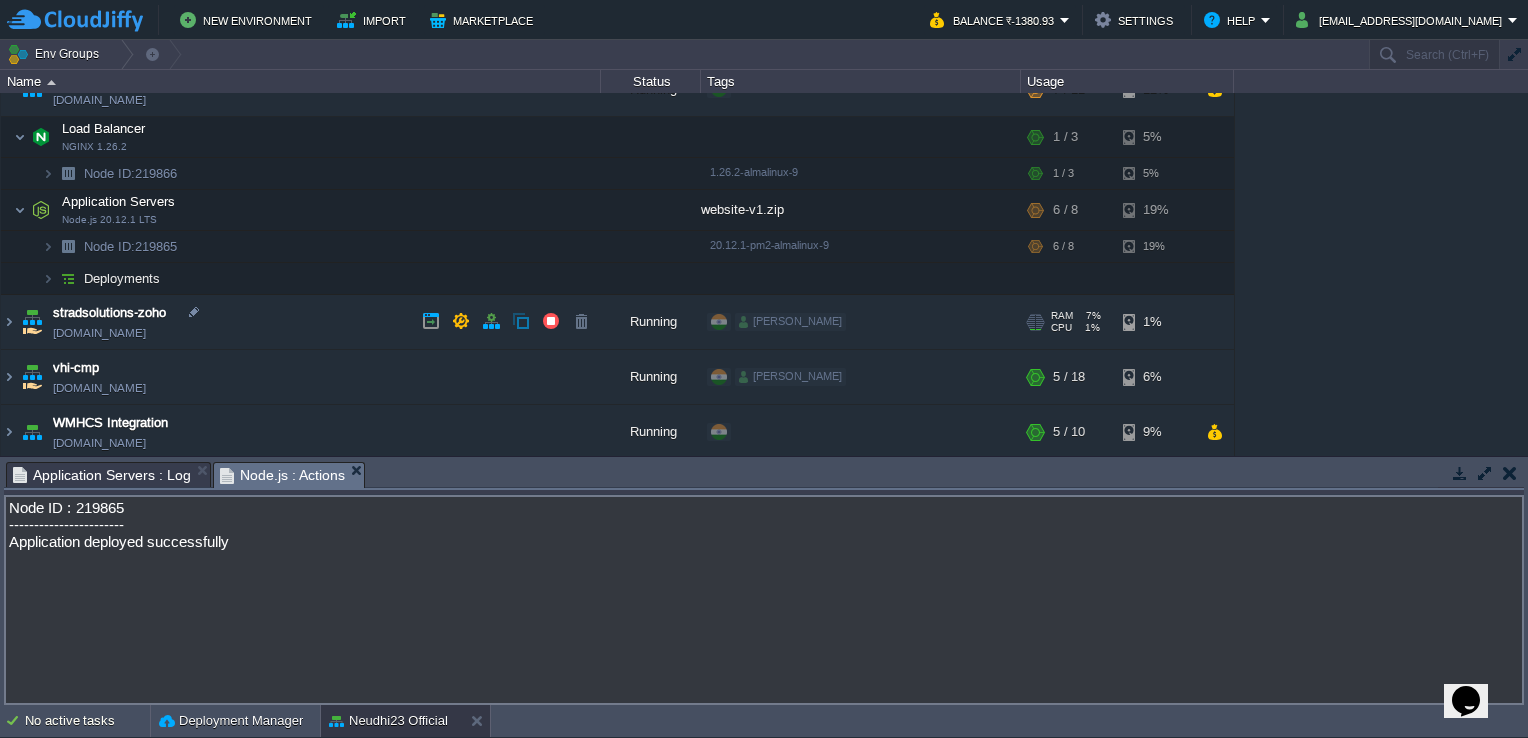 scroll, scrollTop: 197, scrollLeft: 0, axis: vertical 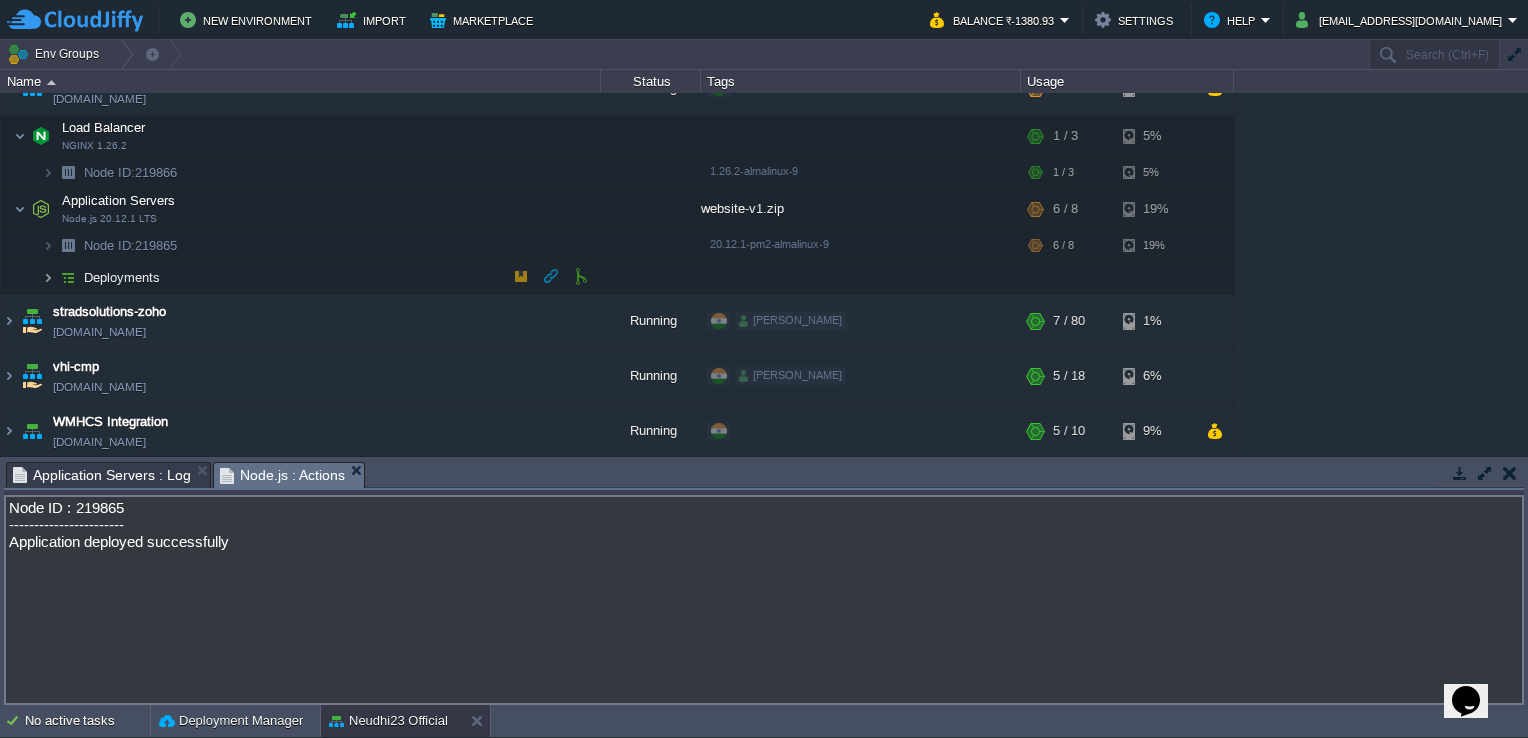 click at bounding box center (48, 277) 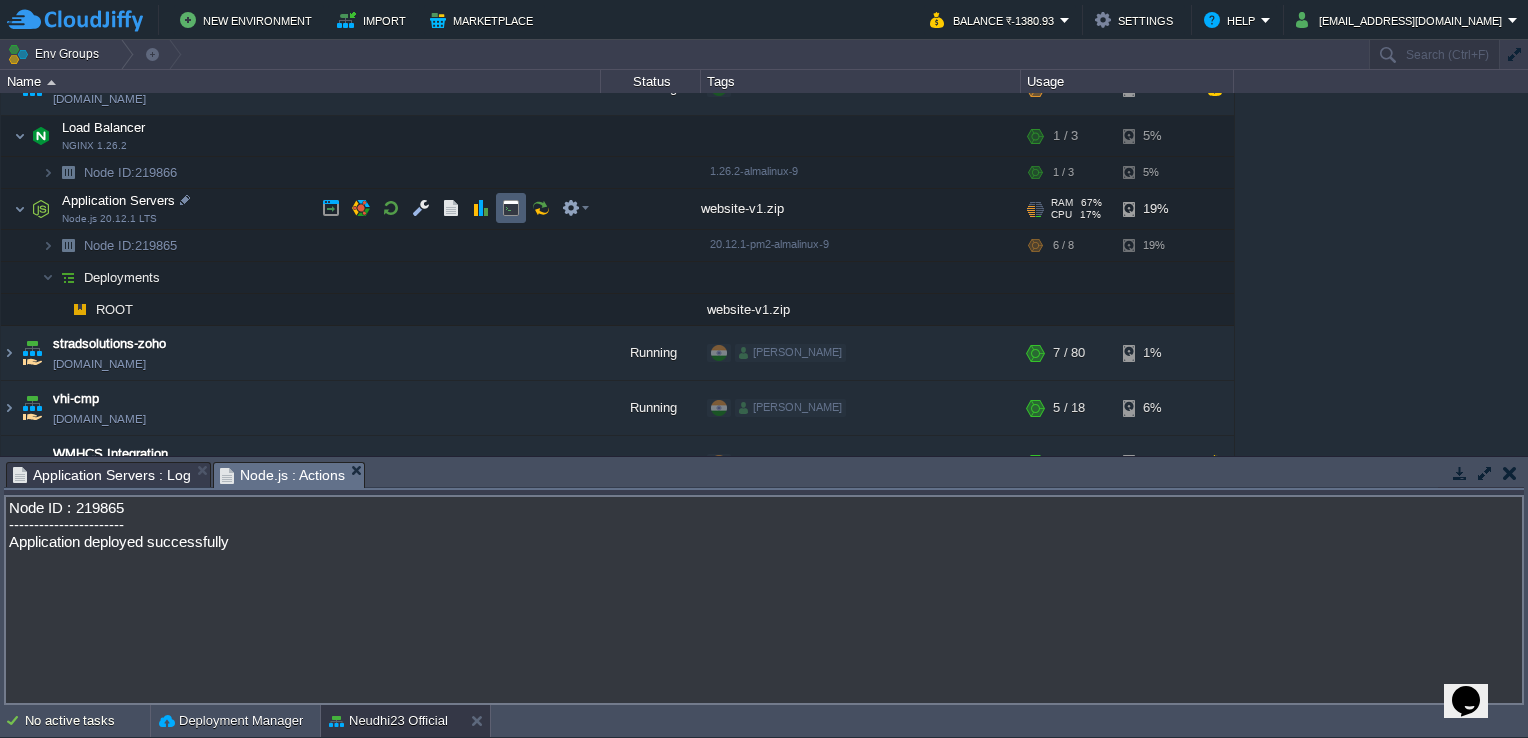 click at bounding box center (511, 208) 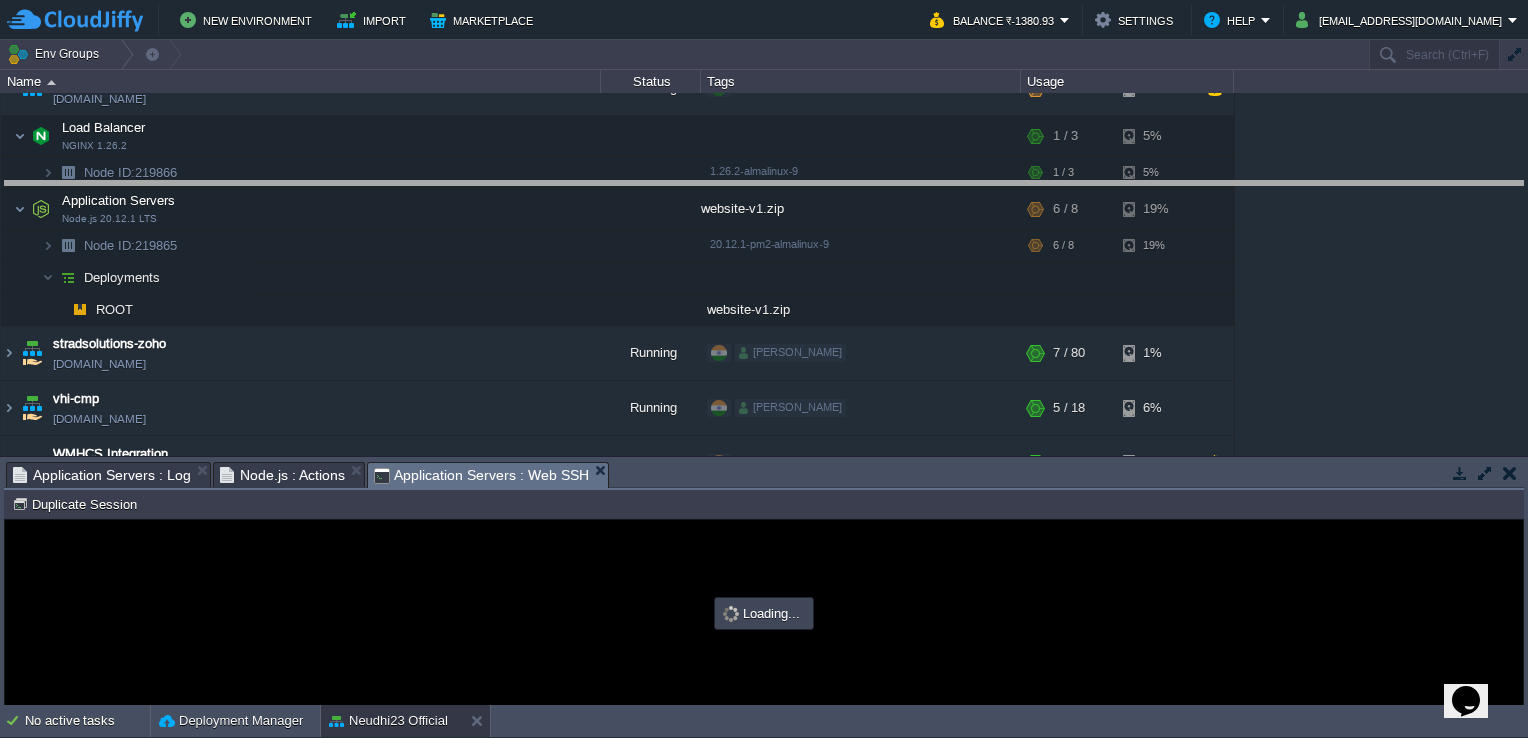 drag, startPoint x: 717, startPoint y: 478, endPoint x: 721, endPoint y: 196, distance: 282.02838 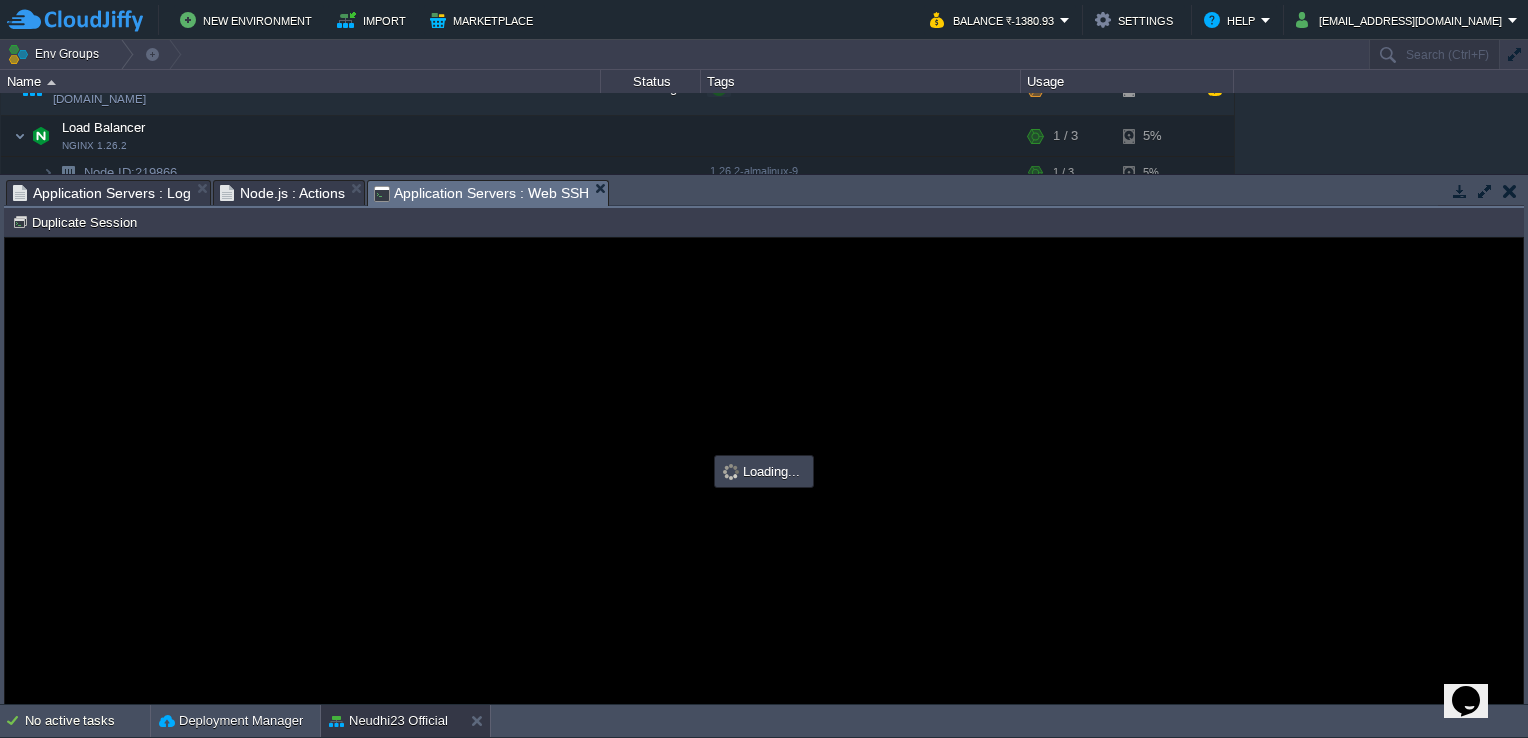 scroll, scrollTop: 0, scrollLeft: 0, axis: both 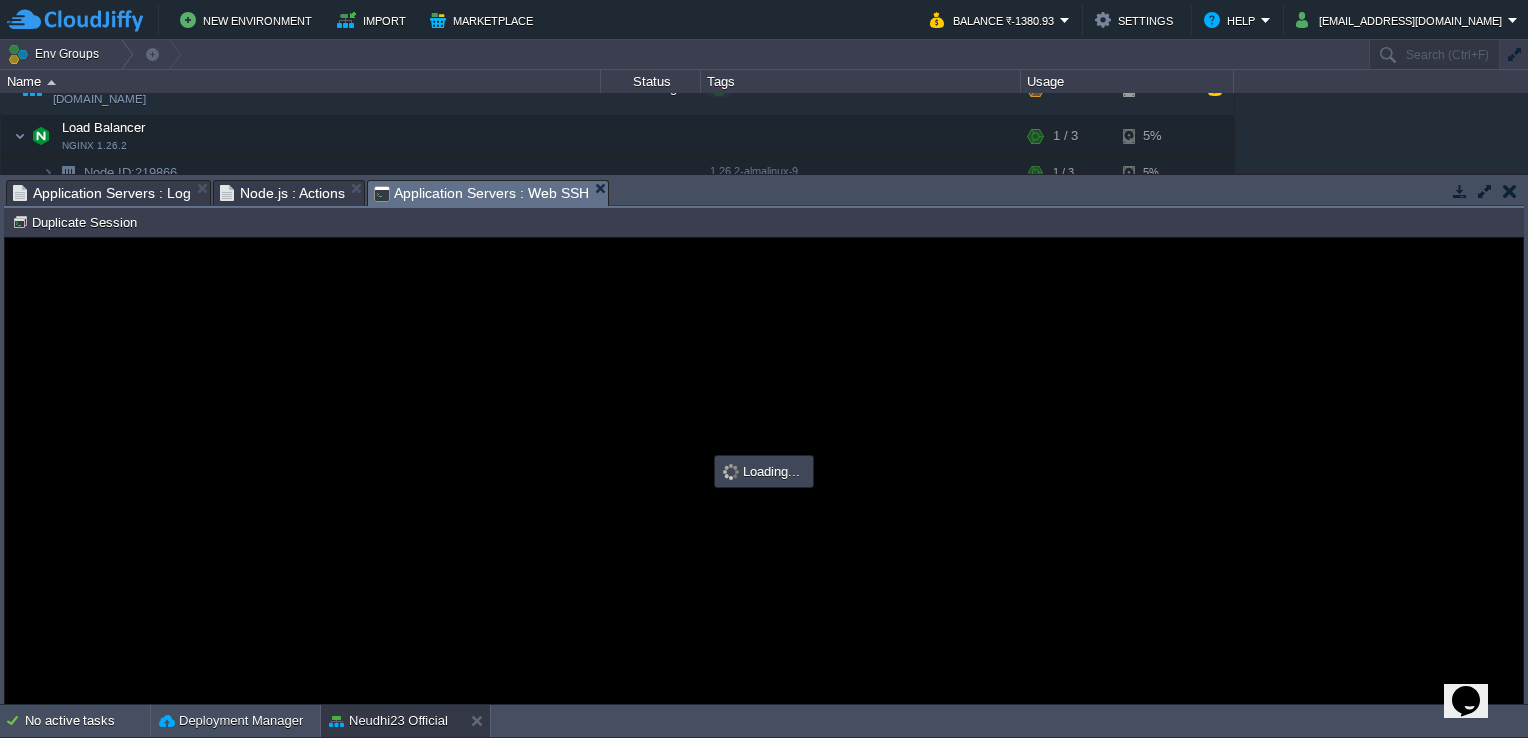 type on "#000000" 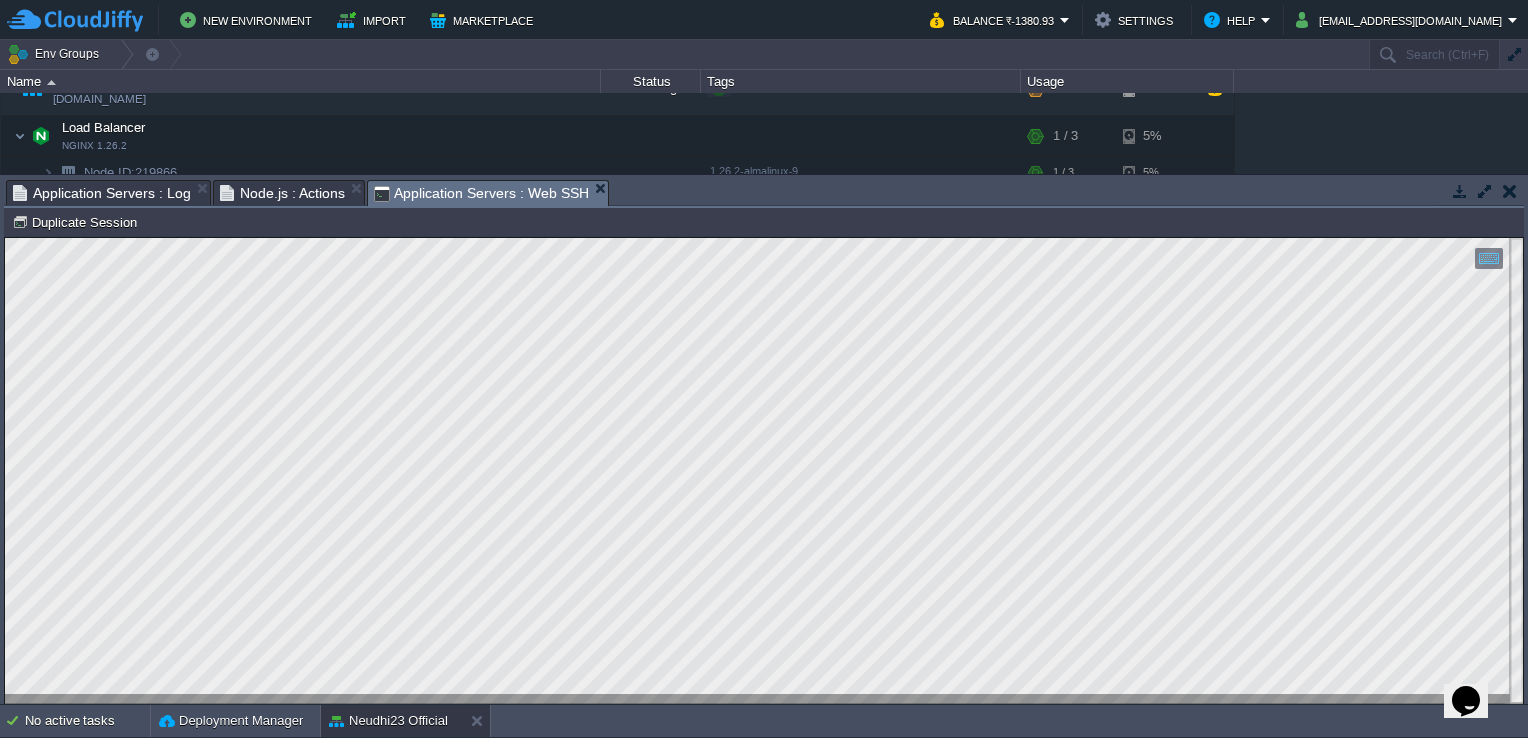 click on "Copy:                  Ctrl + Shift + C                                          Paste:                  Ctrl + V                                         Settings:                  Ctrl + Shift + Alt
0" at bounding box center [764, 238] 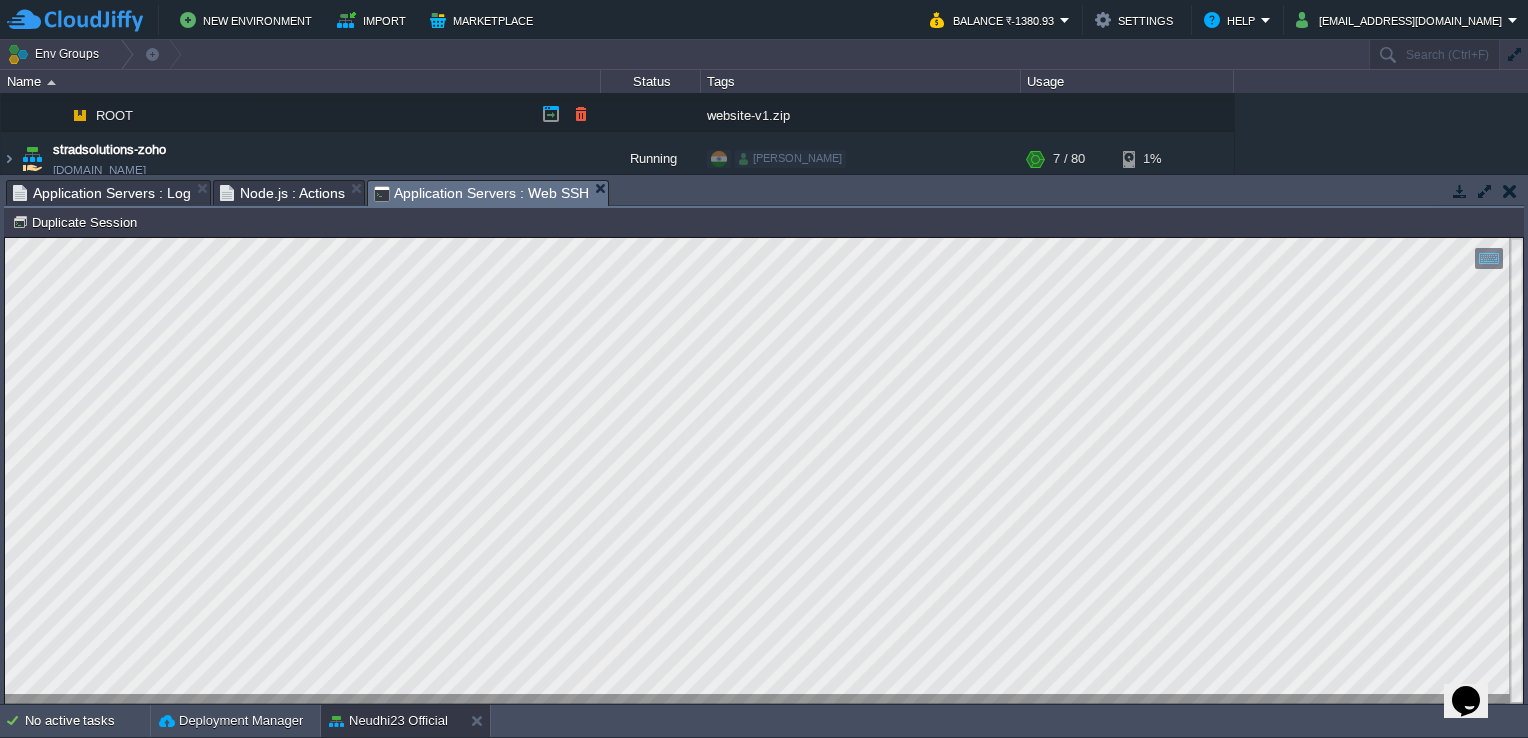 scroll, scrollTop: 397, scrollLeft: 0, axis: vertical 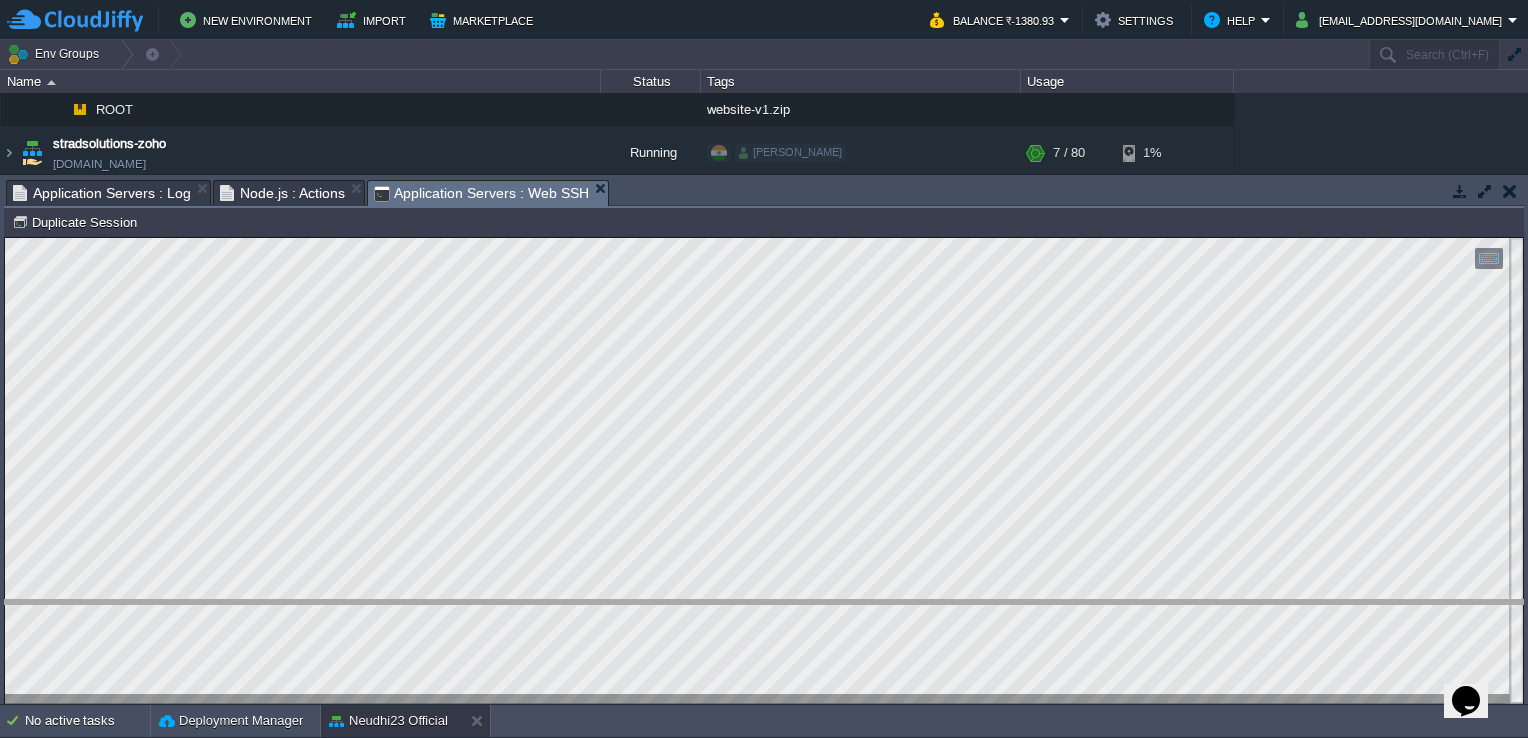 drag, startPoint x: 855, startPoint y: 195, endPoint x: 906, endPoint y: 615, distance: 423.08508 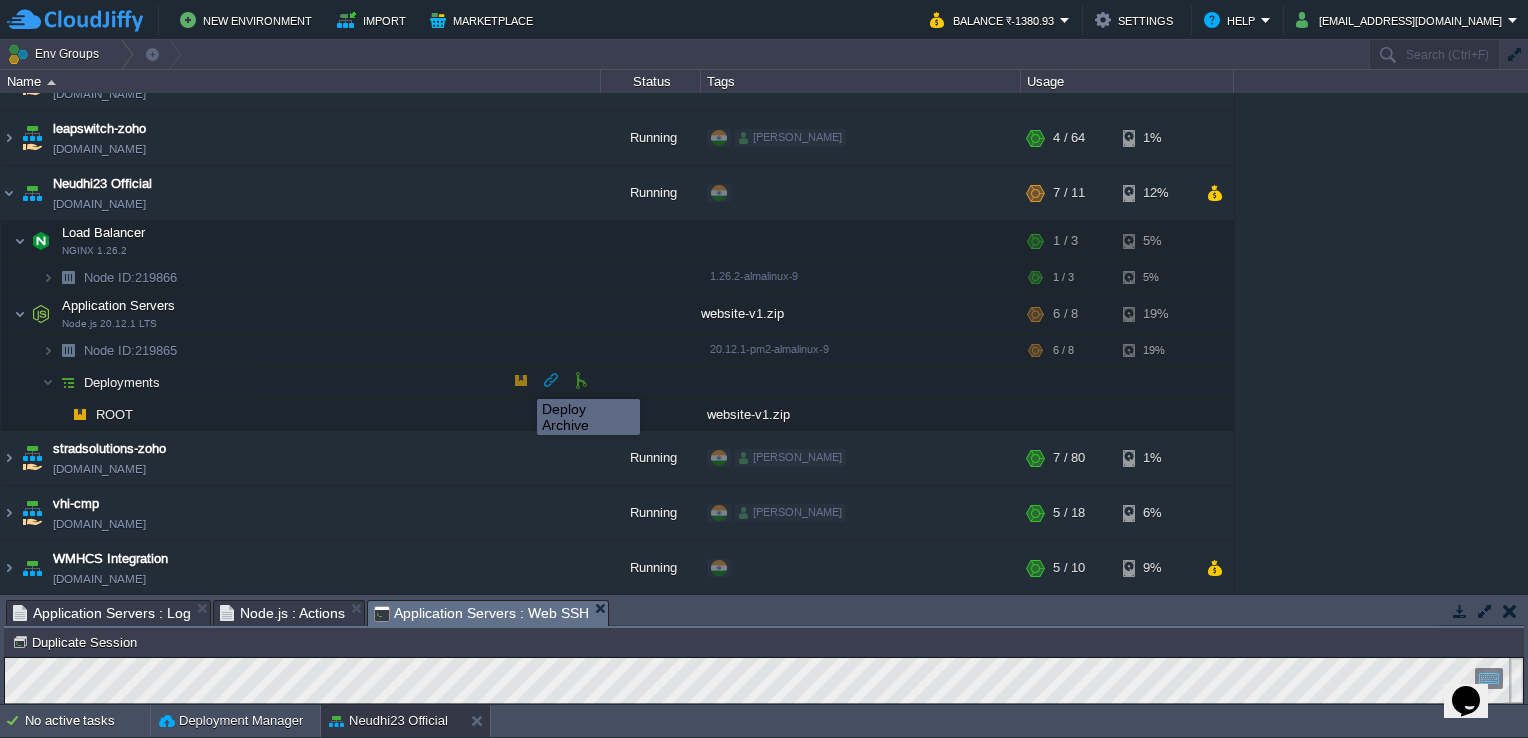 click at bounding box center (521, 380) 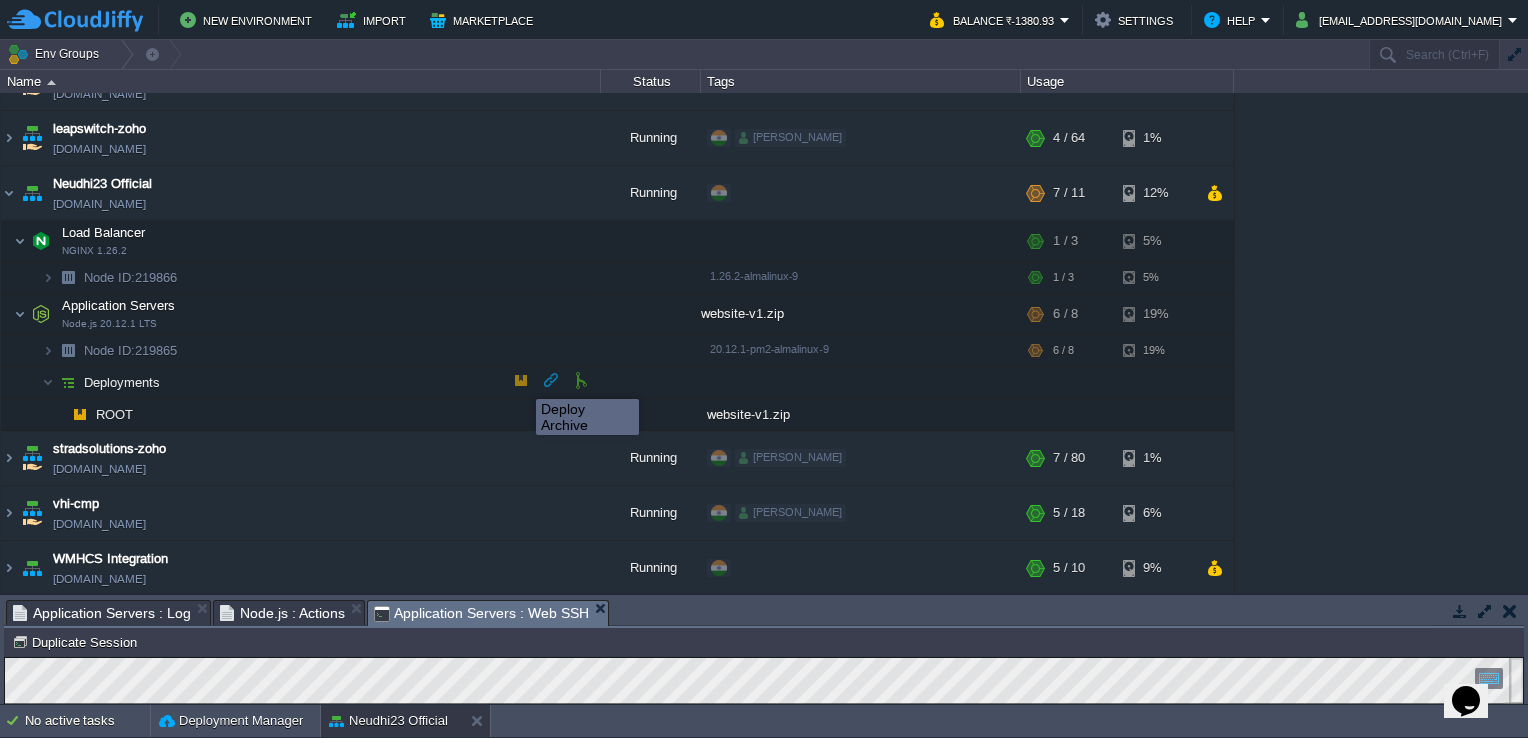 click at bounding box center [521, 380] 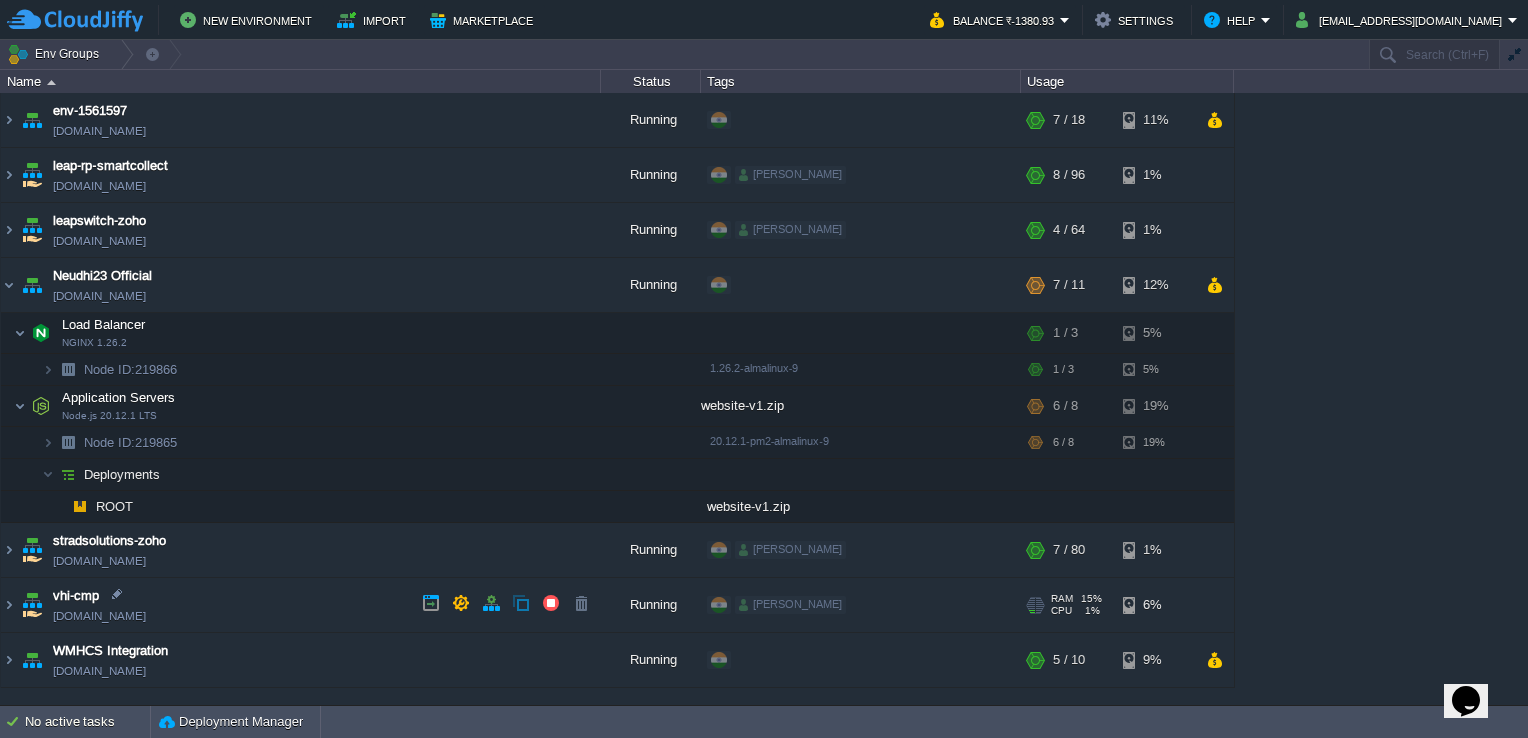 scroll, scrollTop: 0, scrollLeft: 0, axis: both 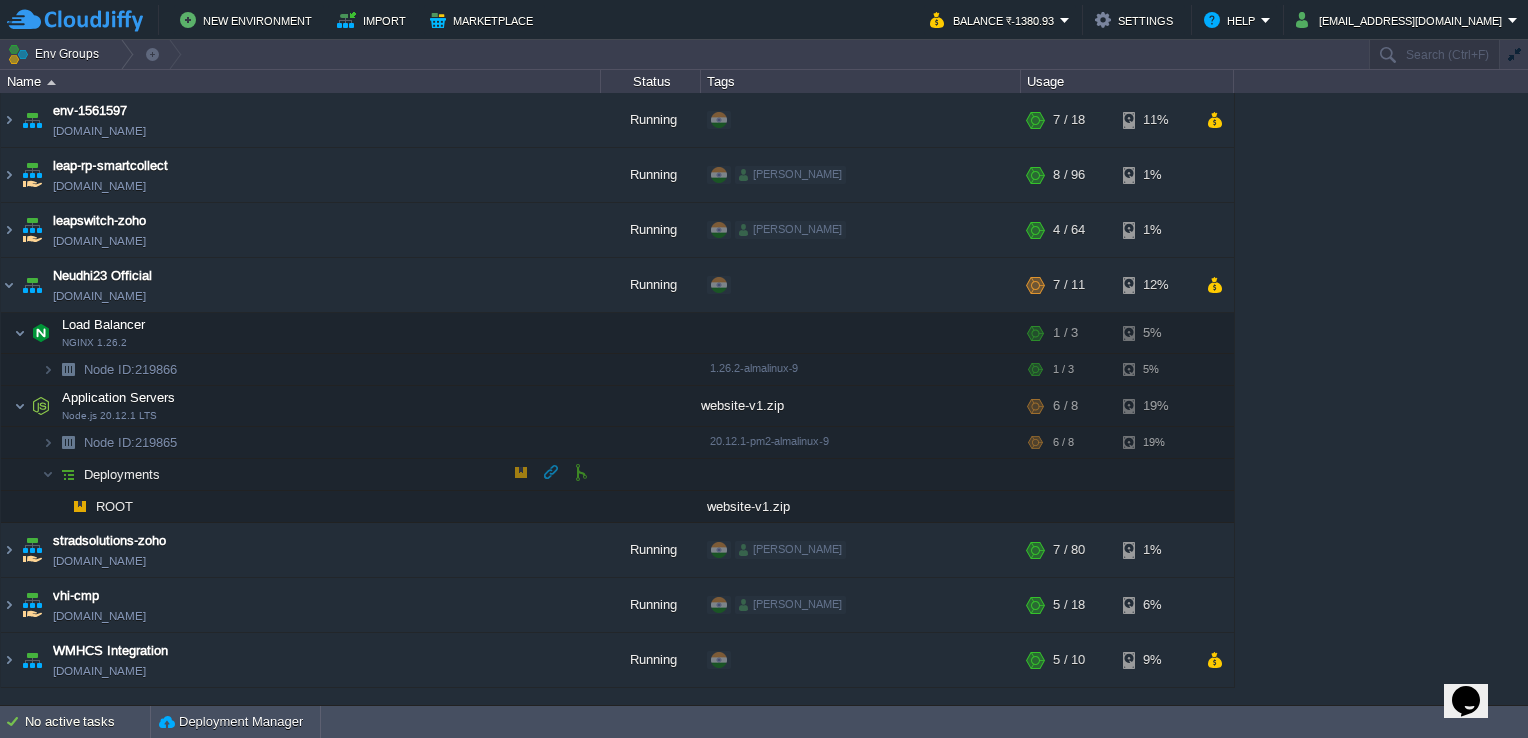 click at bounding box center (521, 472) 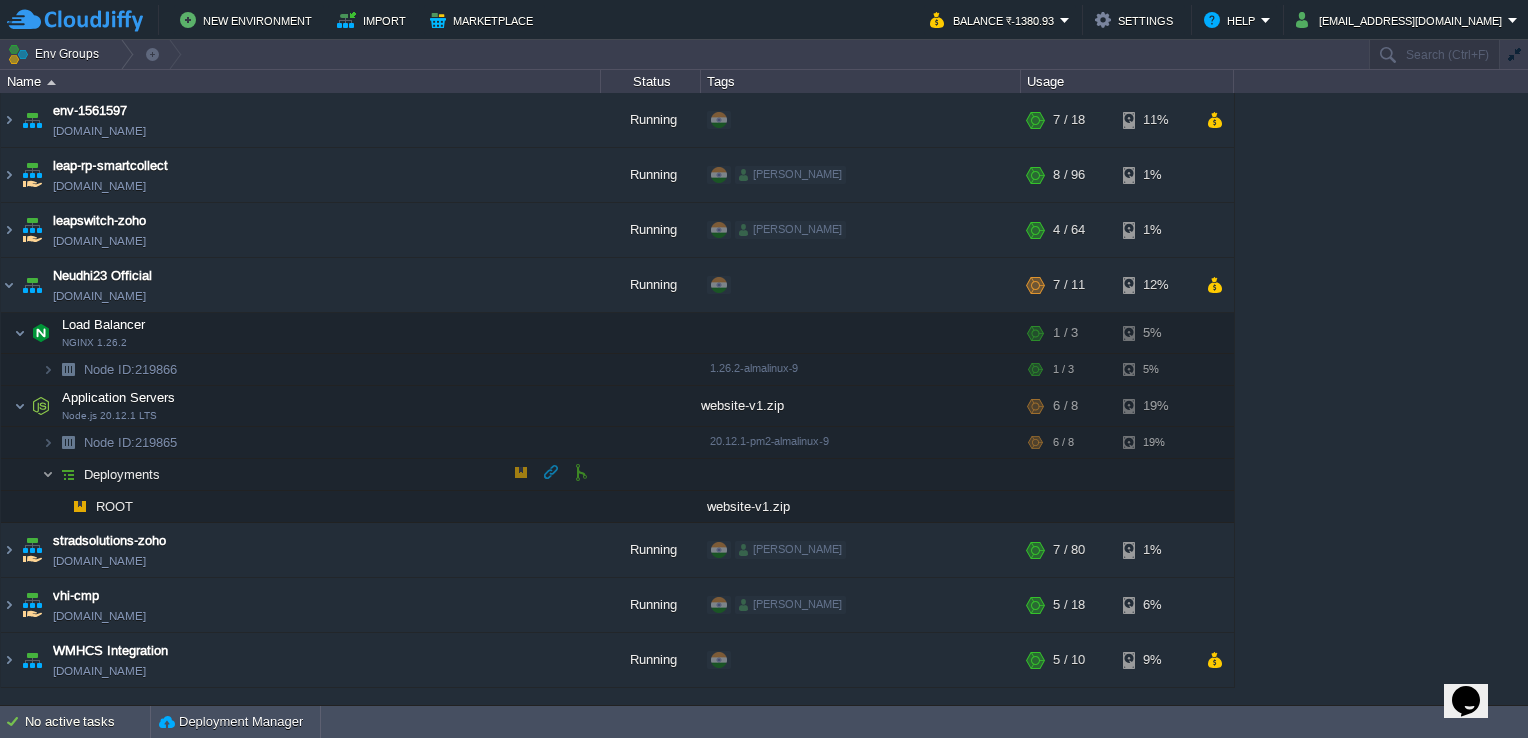 click at bounding box center (48, 474) 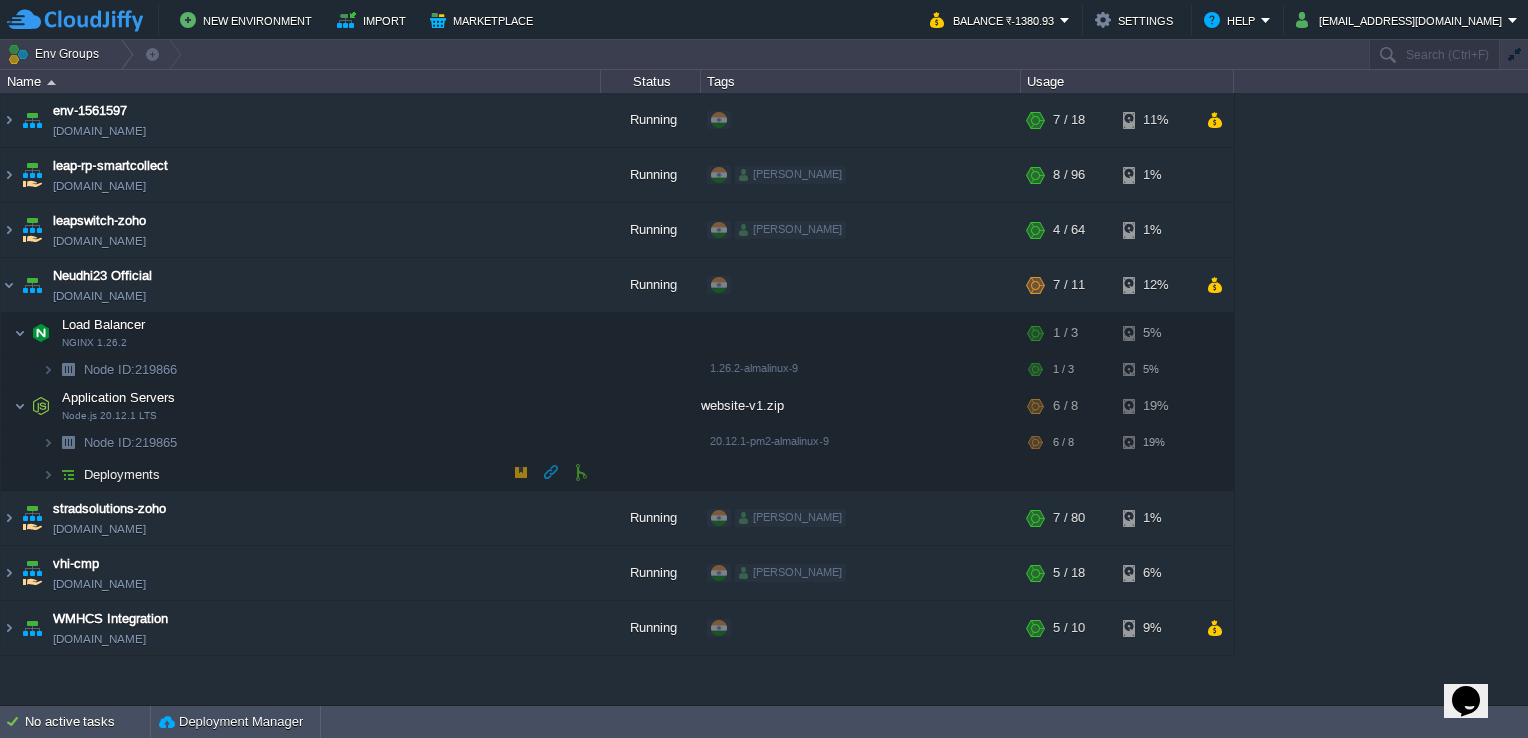 click at bounding box center (551, 472) 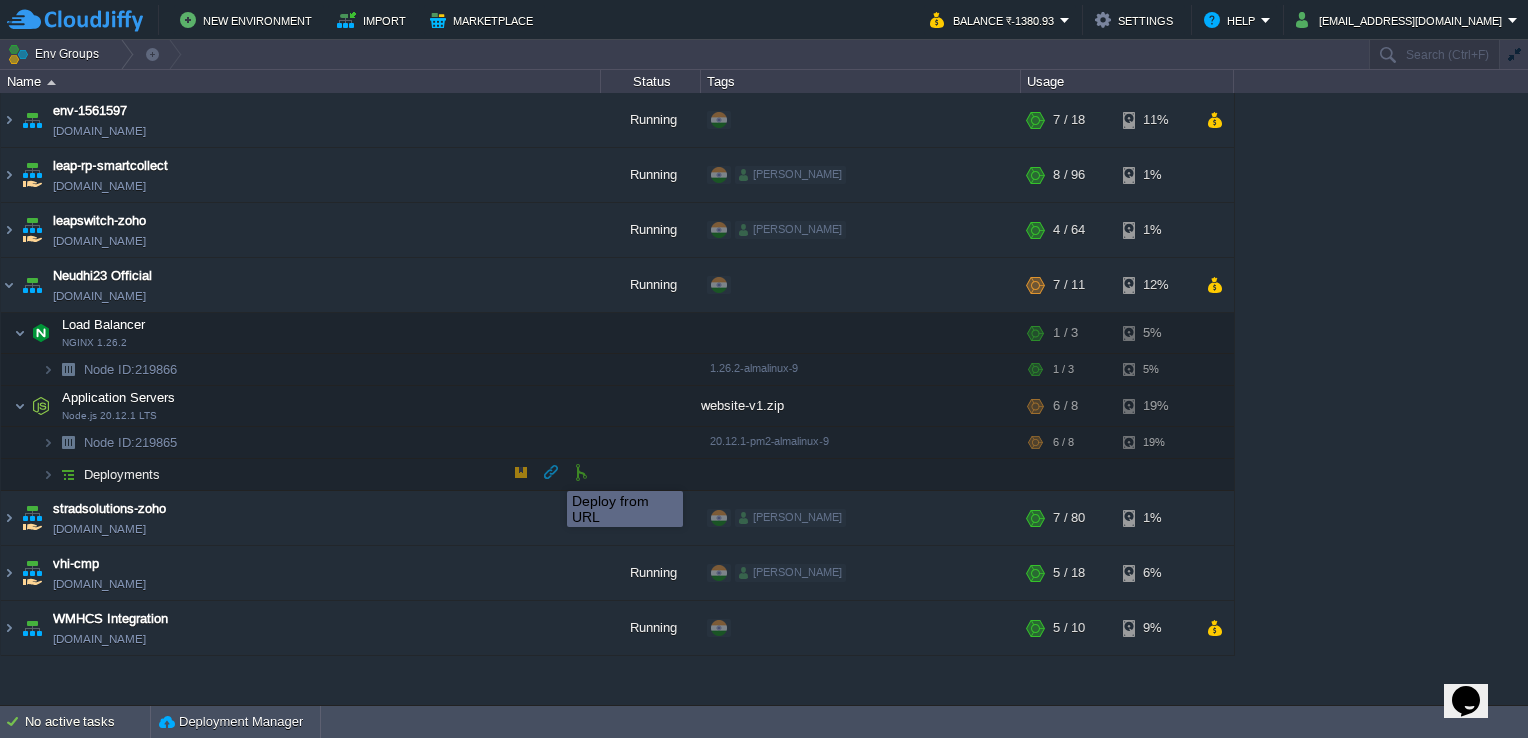 click at bounding box center [551, 472] 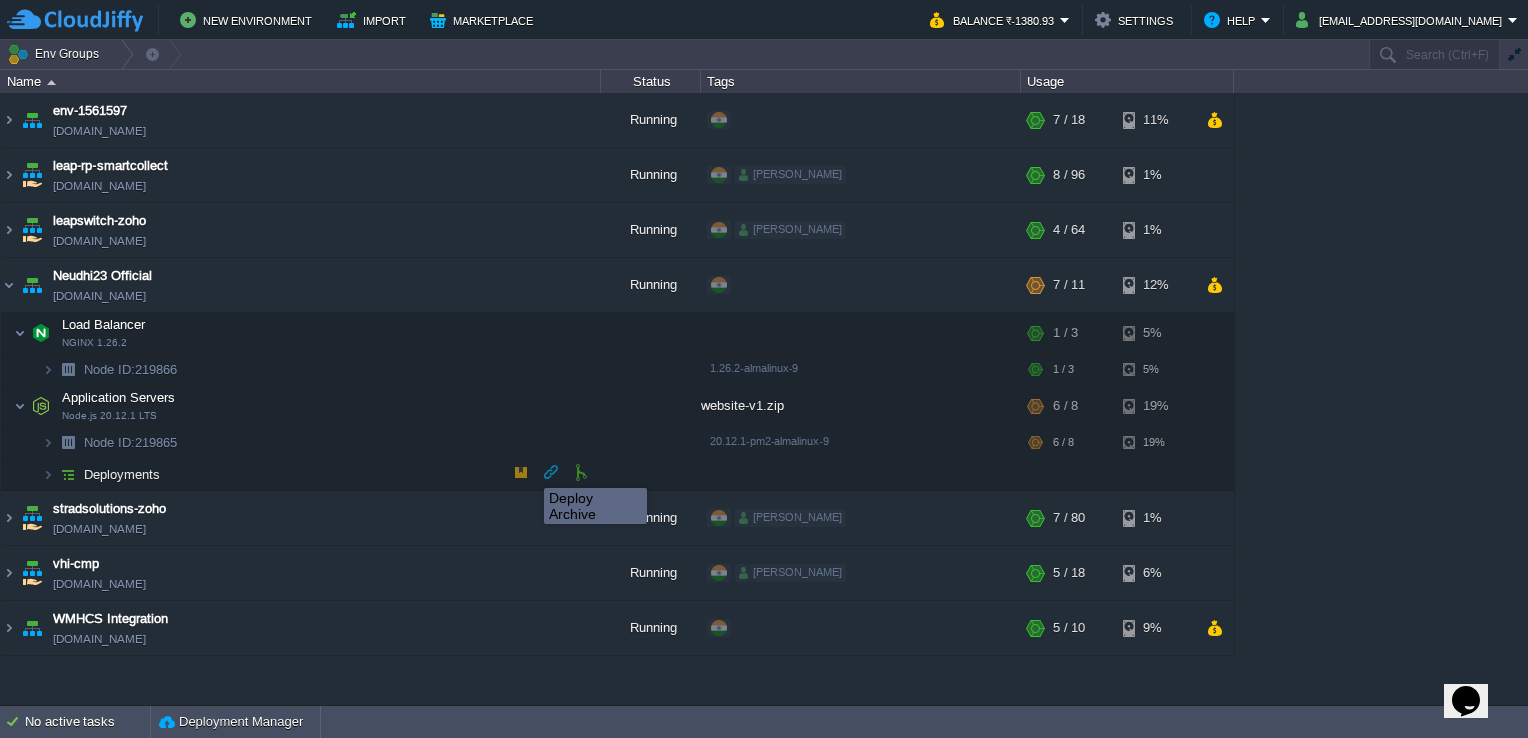 click at bounding box center [521, 472] 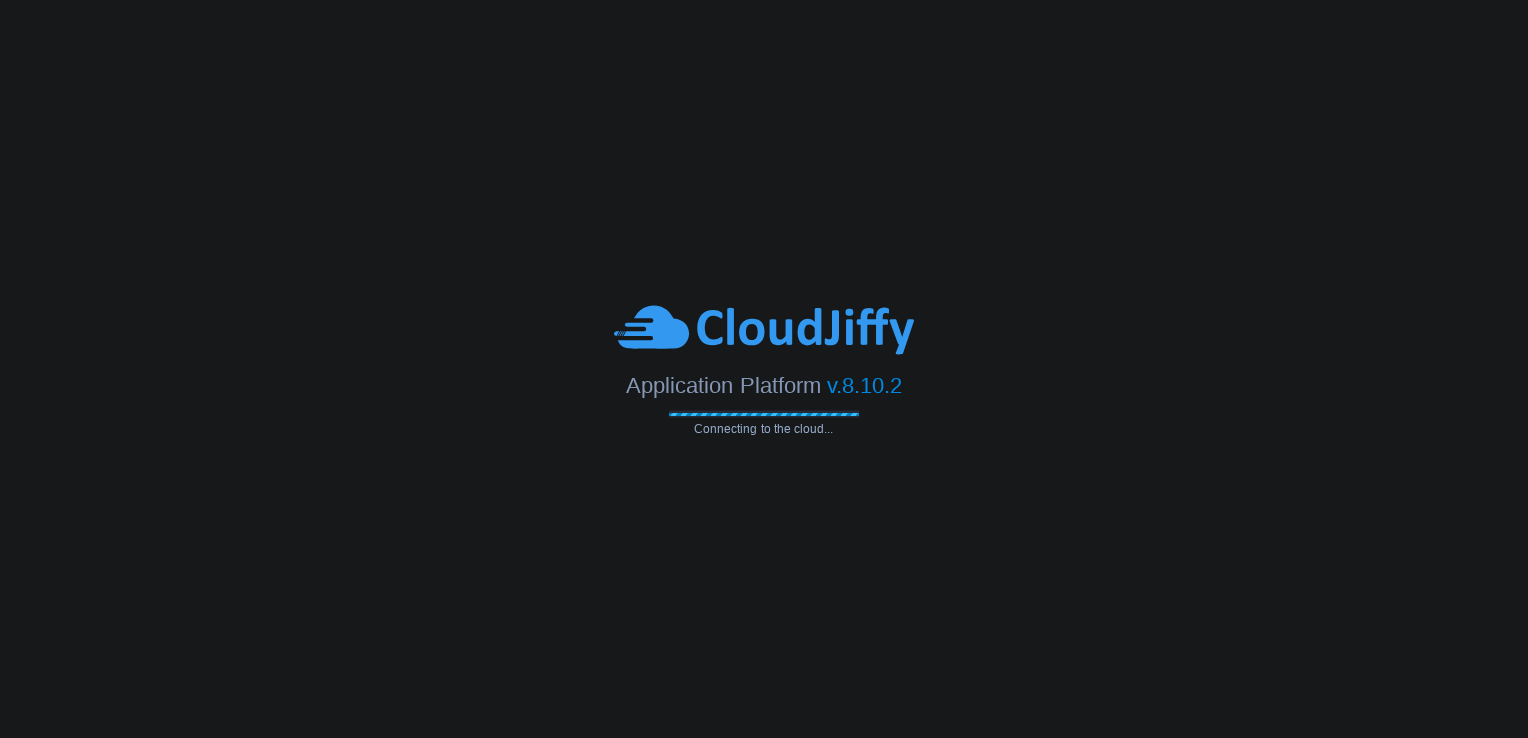 scroll, scrollTop: 0, scrollLeft: 0, axis: both 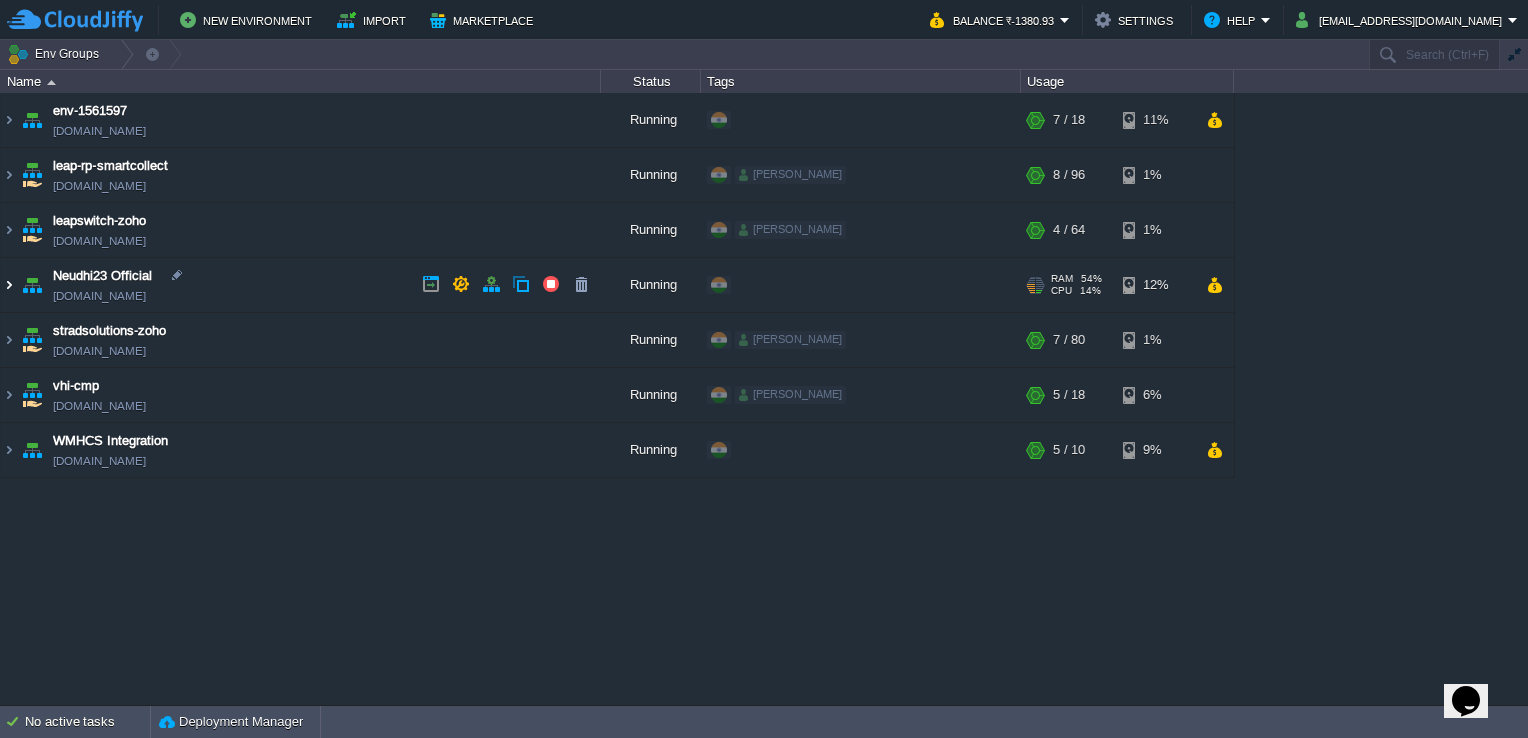 click at bounding box center [9, 285] 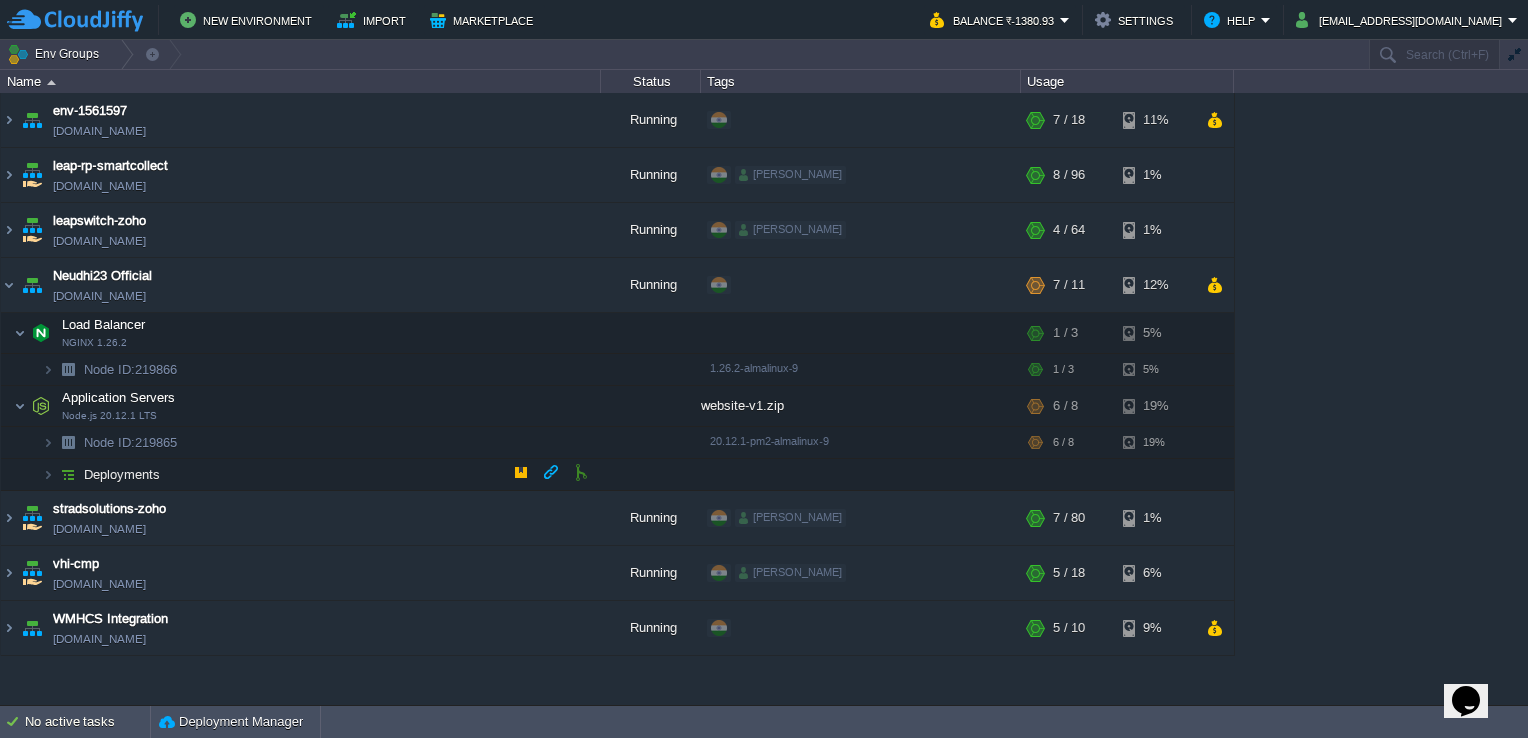 click at bounding box center [68, 474] 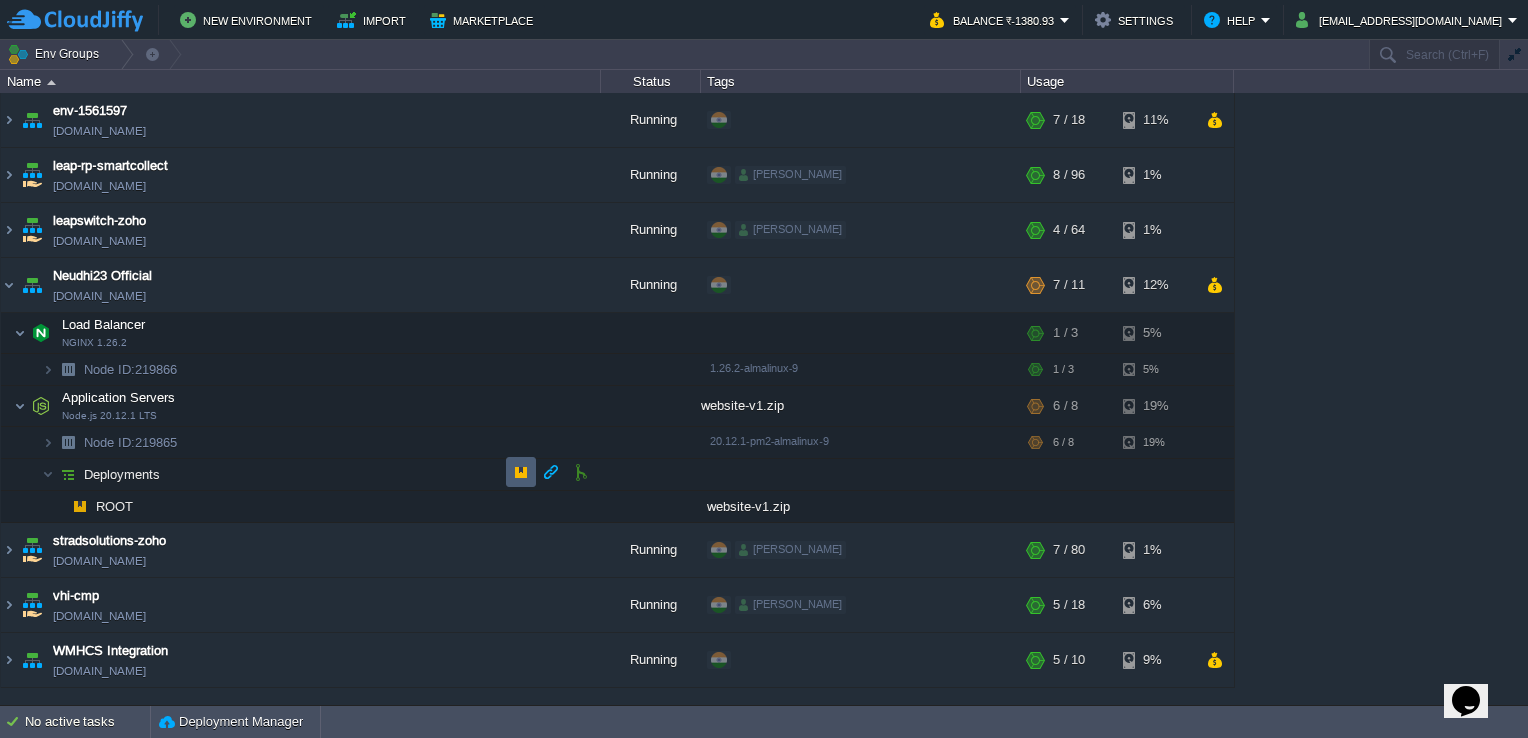 click at bounding box center [521, 472] 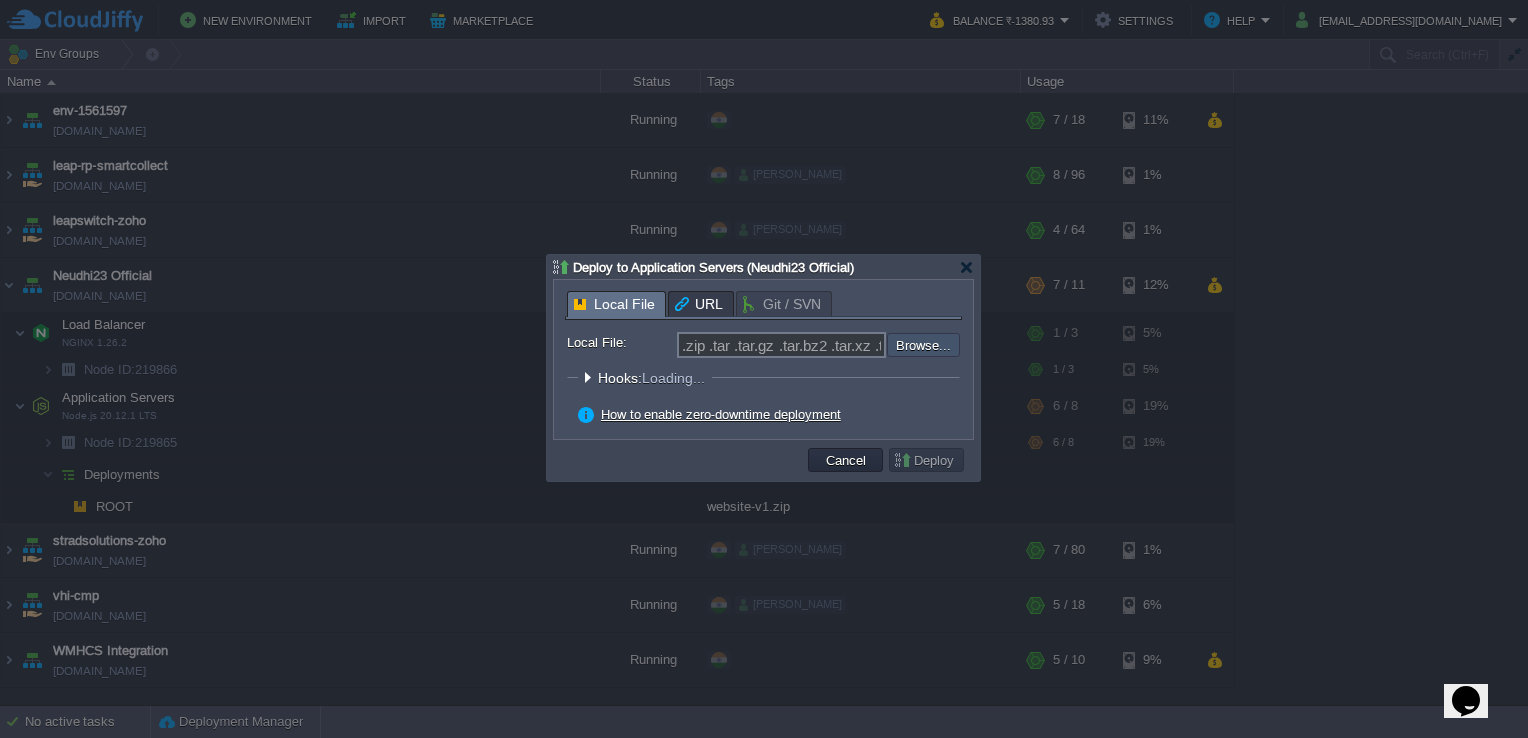 click at bounding box center (833, 345) 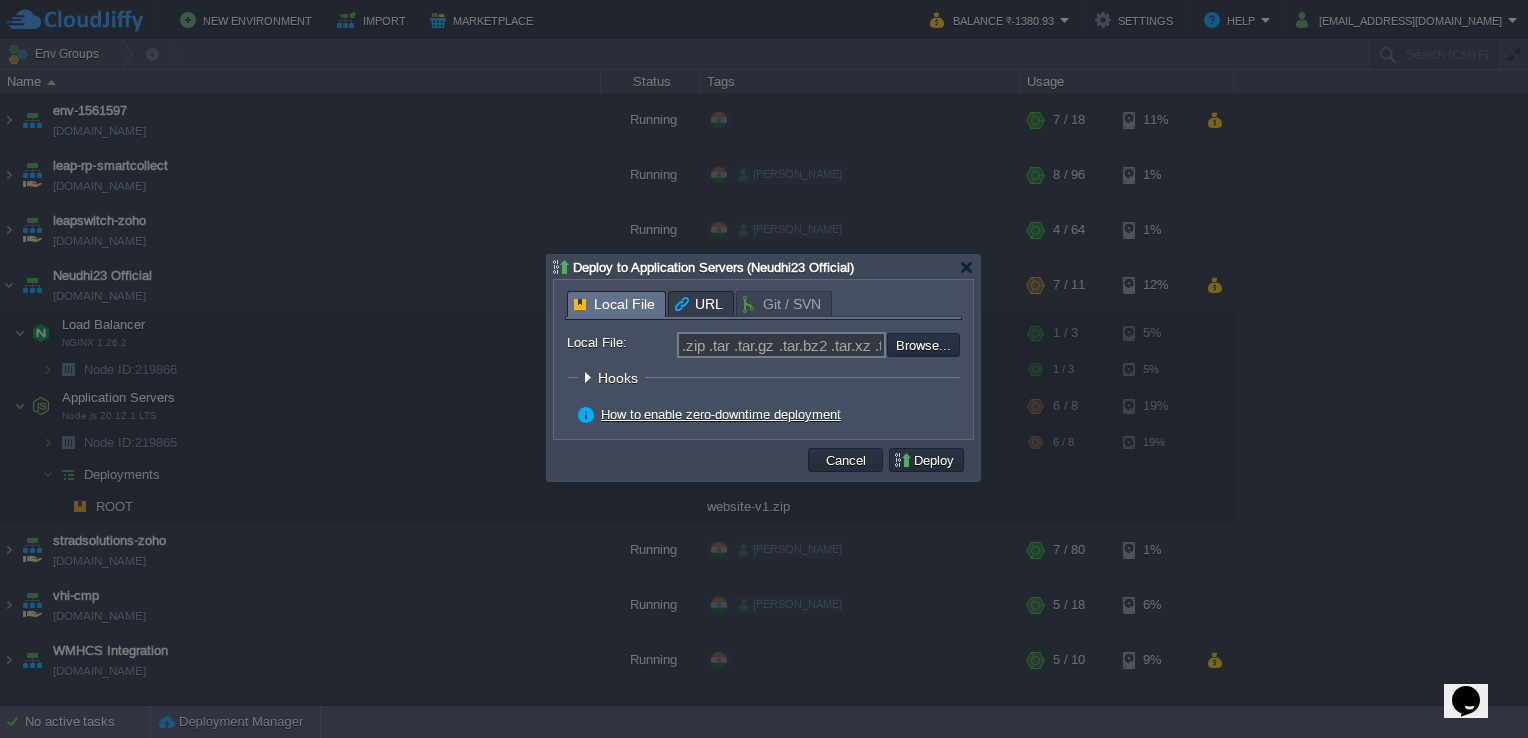 type on "C:\fakepath\website-v1.zip" 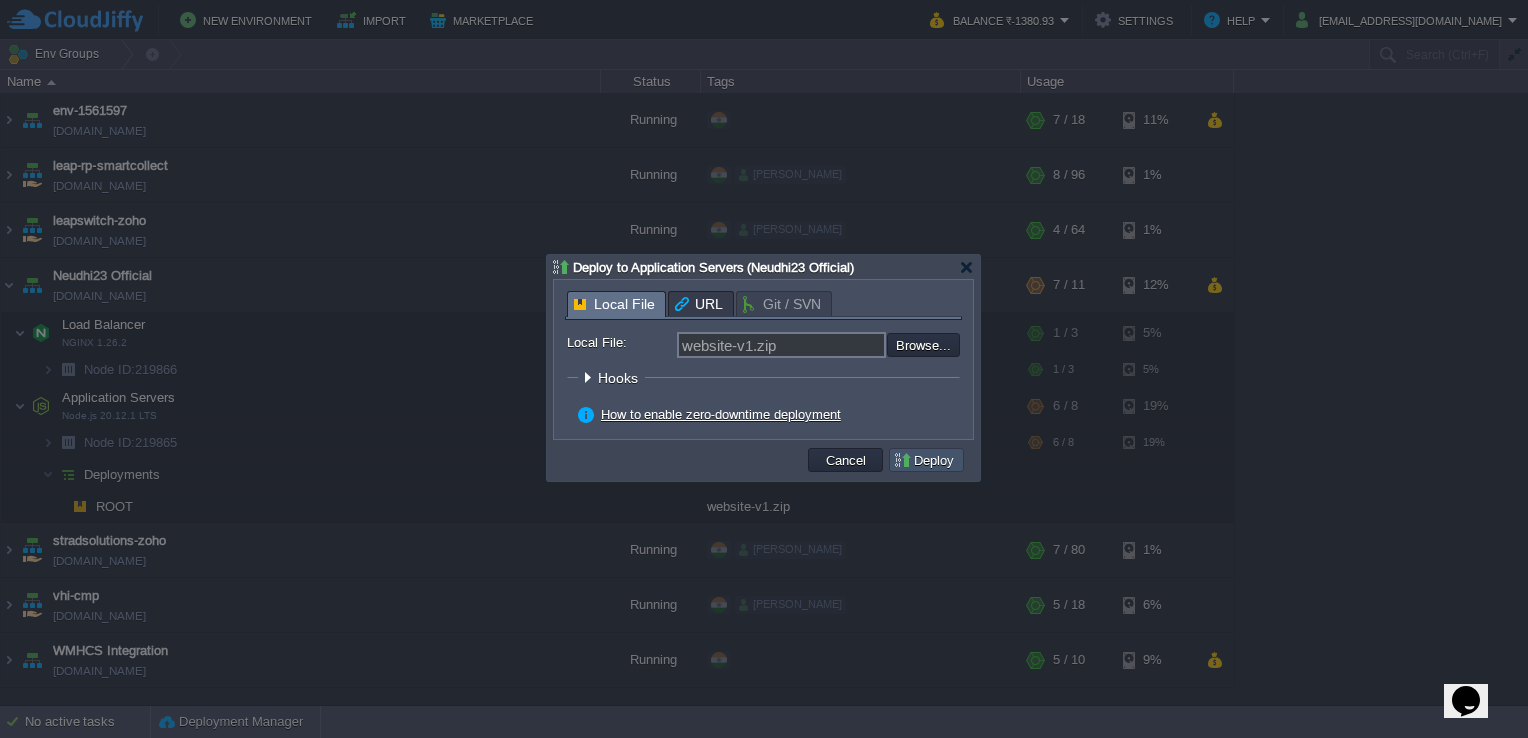 click on "Deploy" at bounding box center (926, 460) 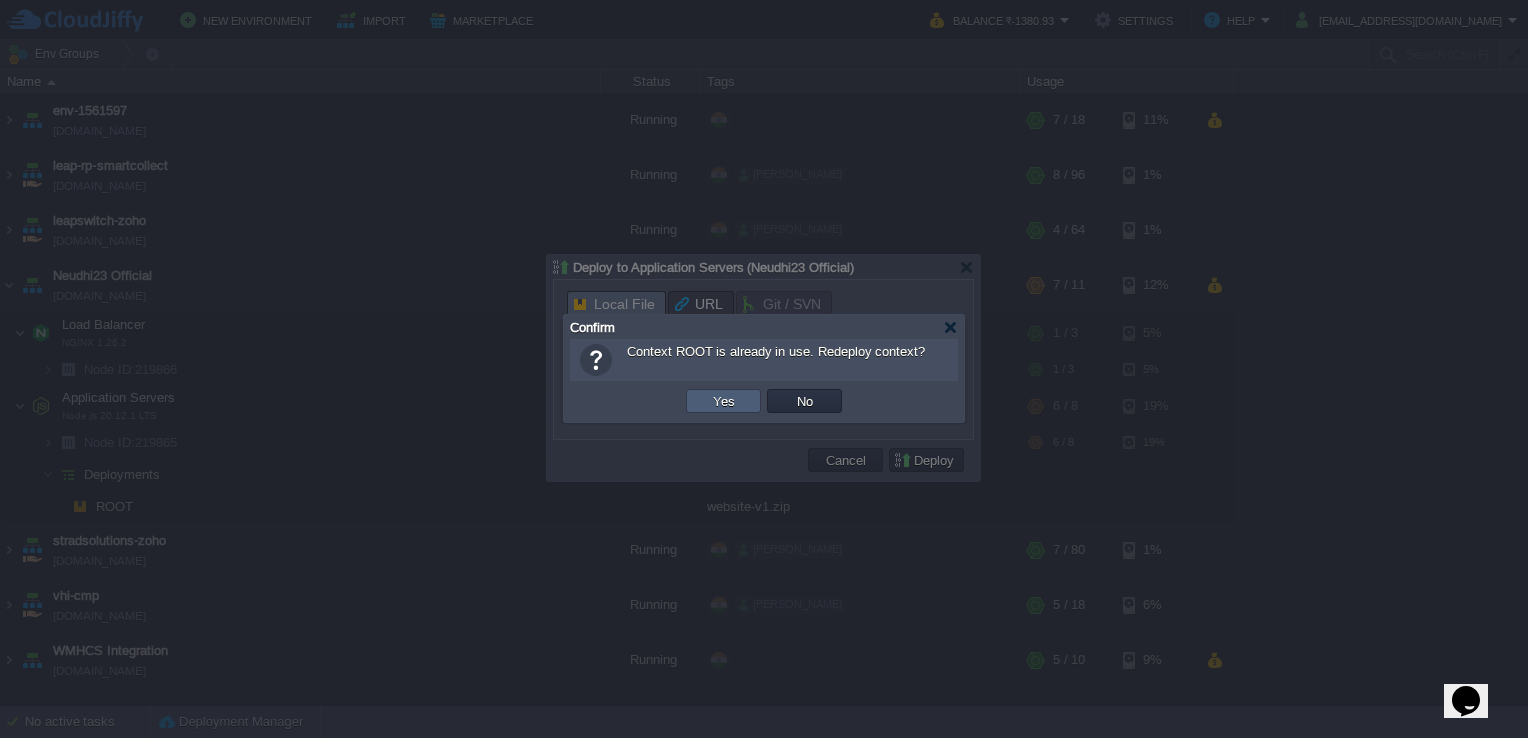 click on "Yes" at bounding box center [724, 401] 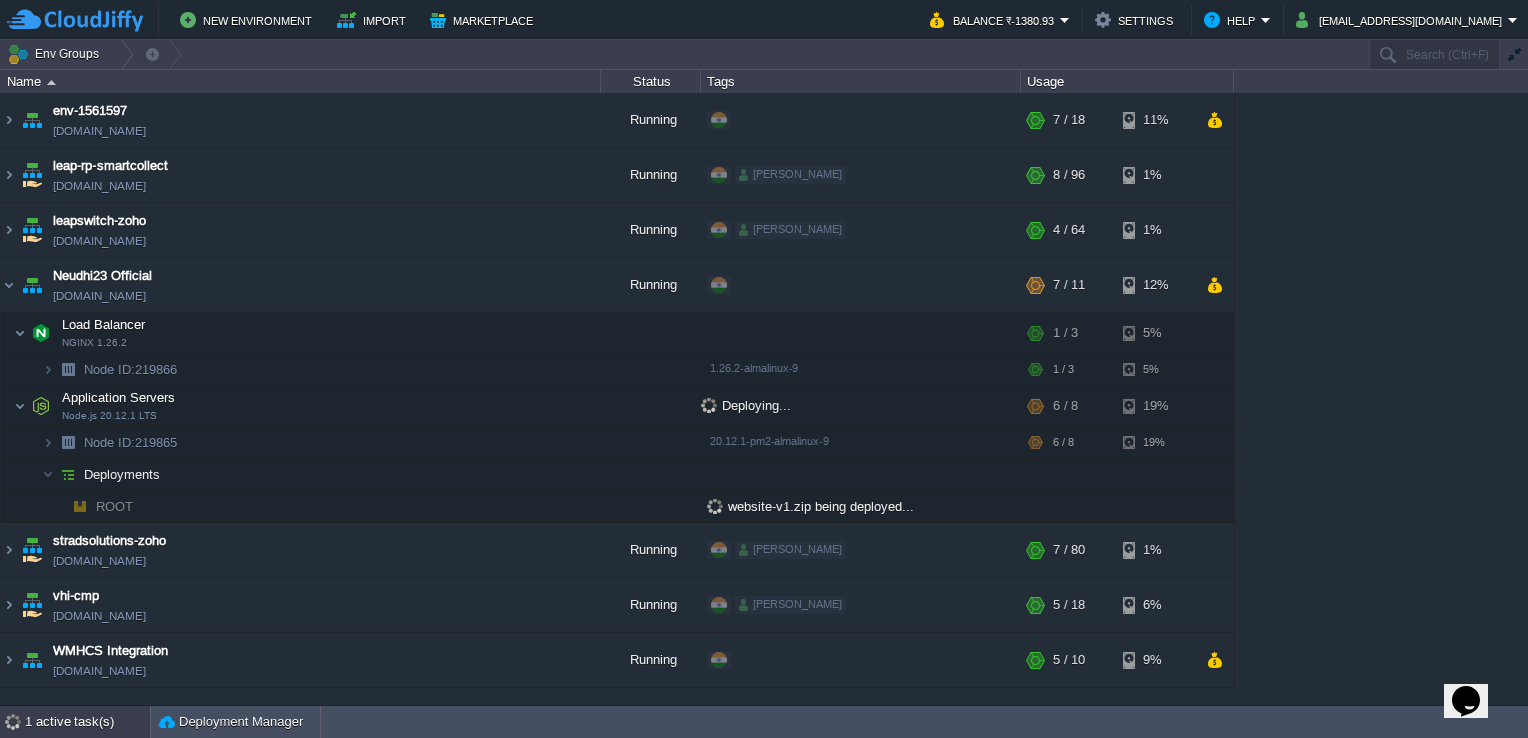 click on "1 active task(s)" at bounding box center [87, 722] 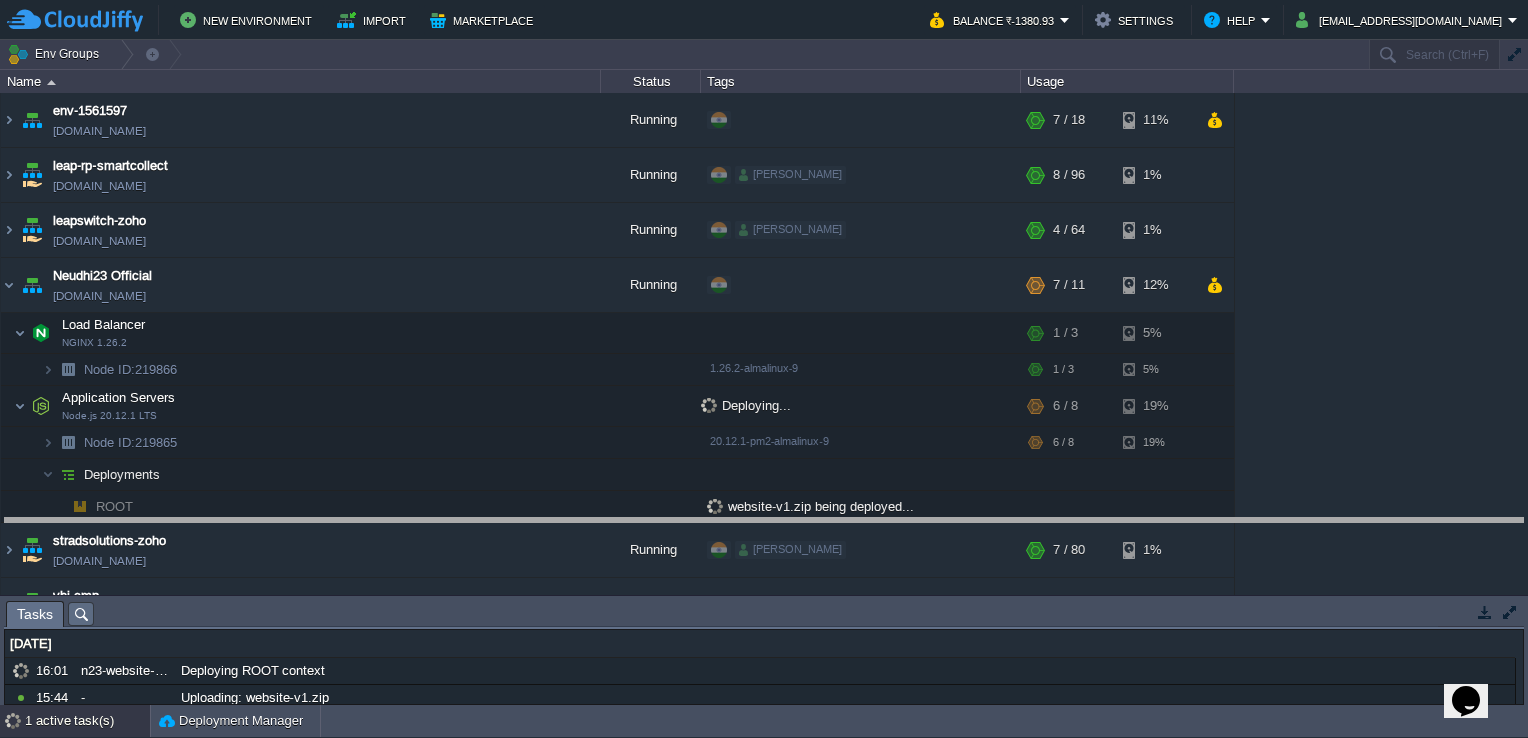 drag, startPoint x: 398, startPoint y: 613, endPoint x: 425, endPoint y: 530, distance: 87.28116 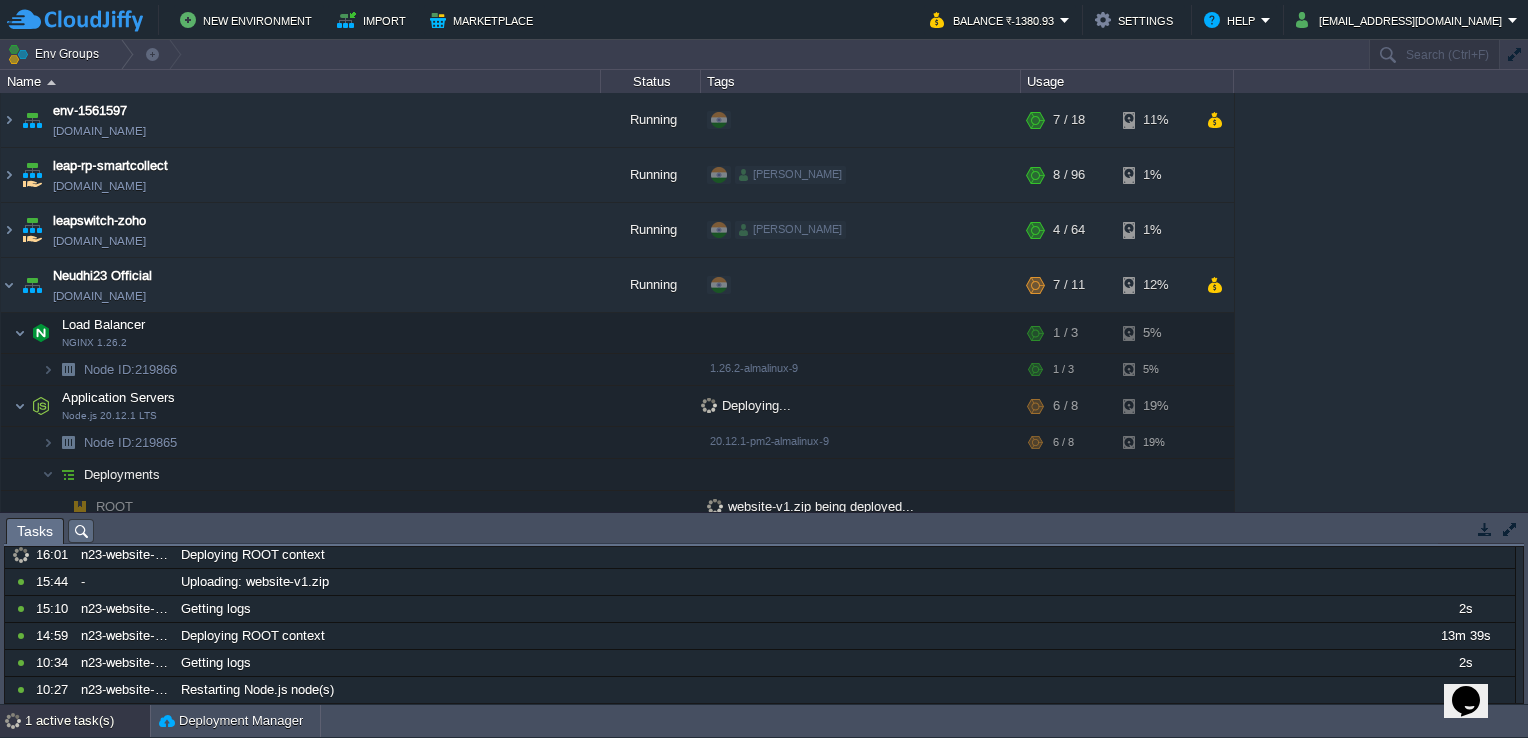 scroll, scrollTop: 0, scrollLeft: 0, axis: both 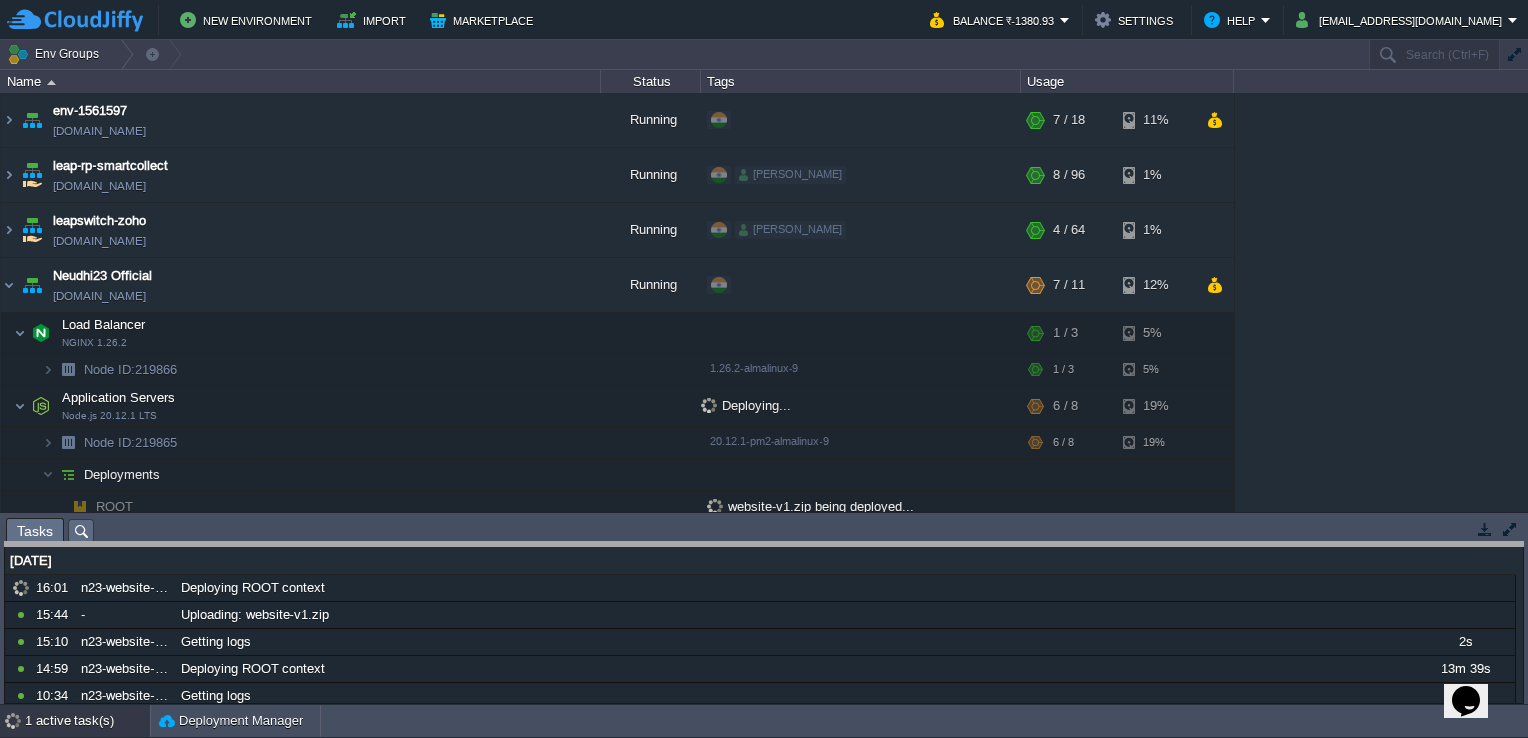drag, startPoint x: 385, startPoint y: 534, endPoint x: 384, endPoint y: 558, distance: 24.020824 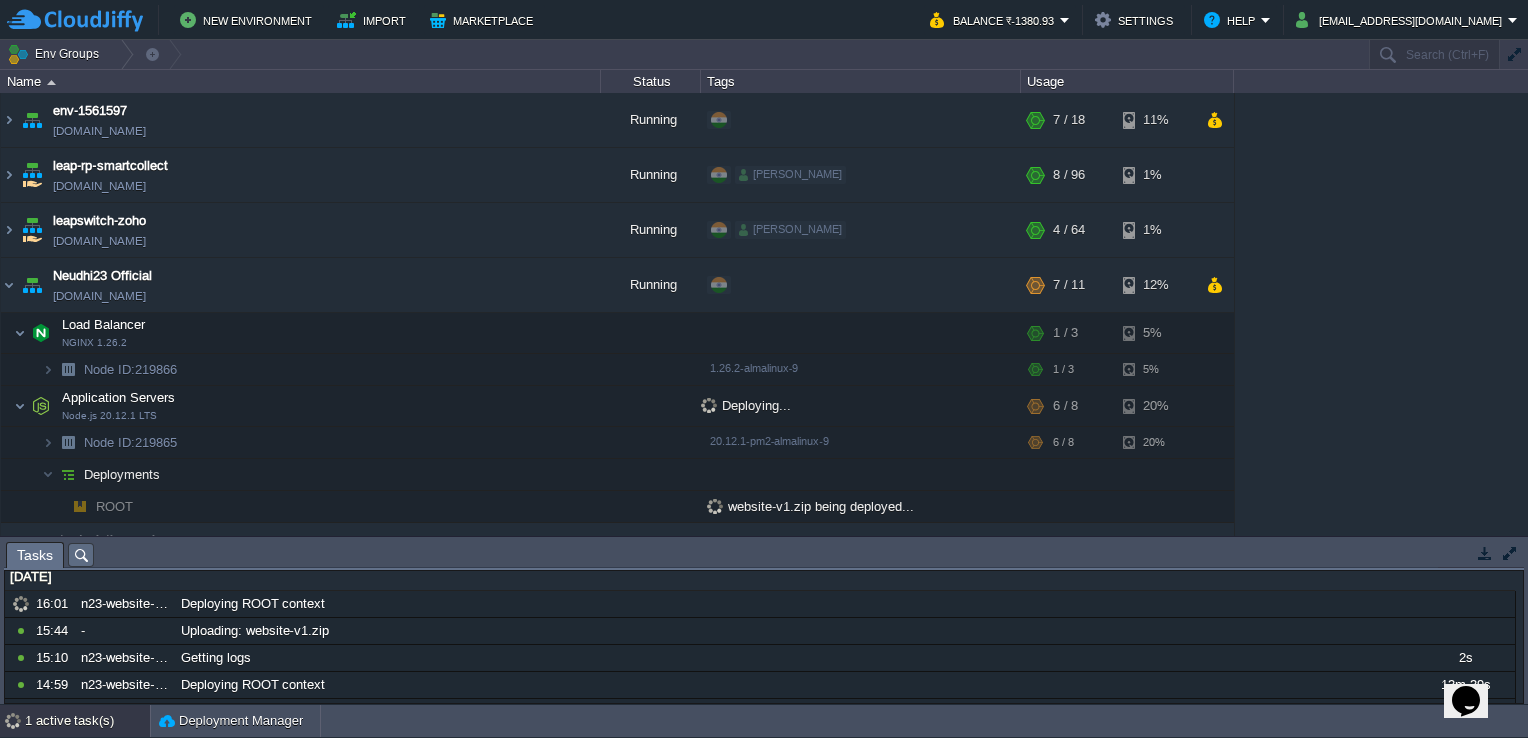 scroll, scrollTop: 0, scrollLeft: 0, axis: both 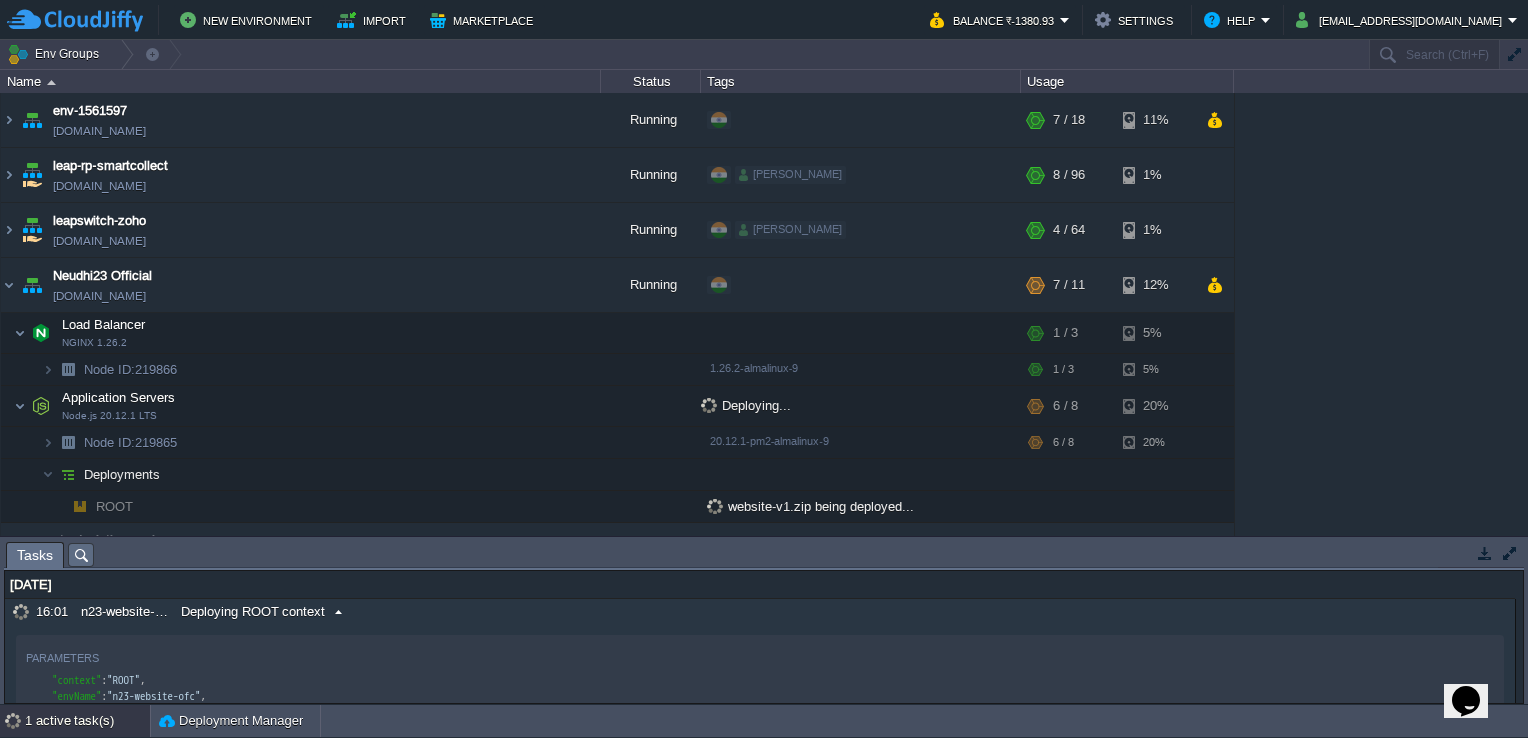 click at bounding box center (338, 612) 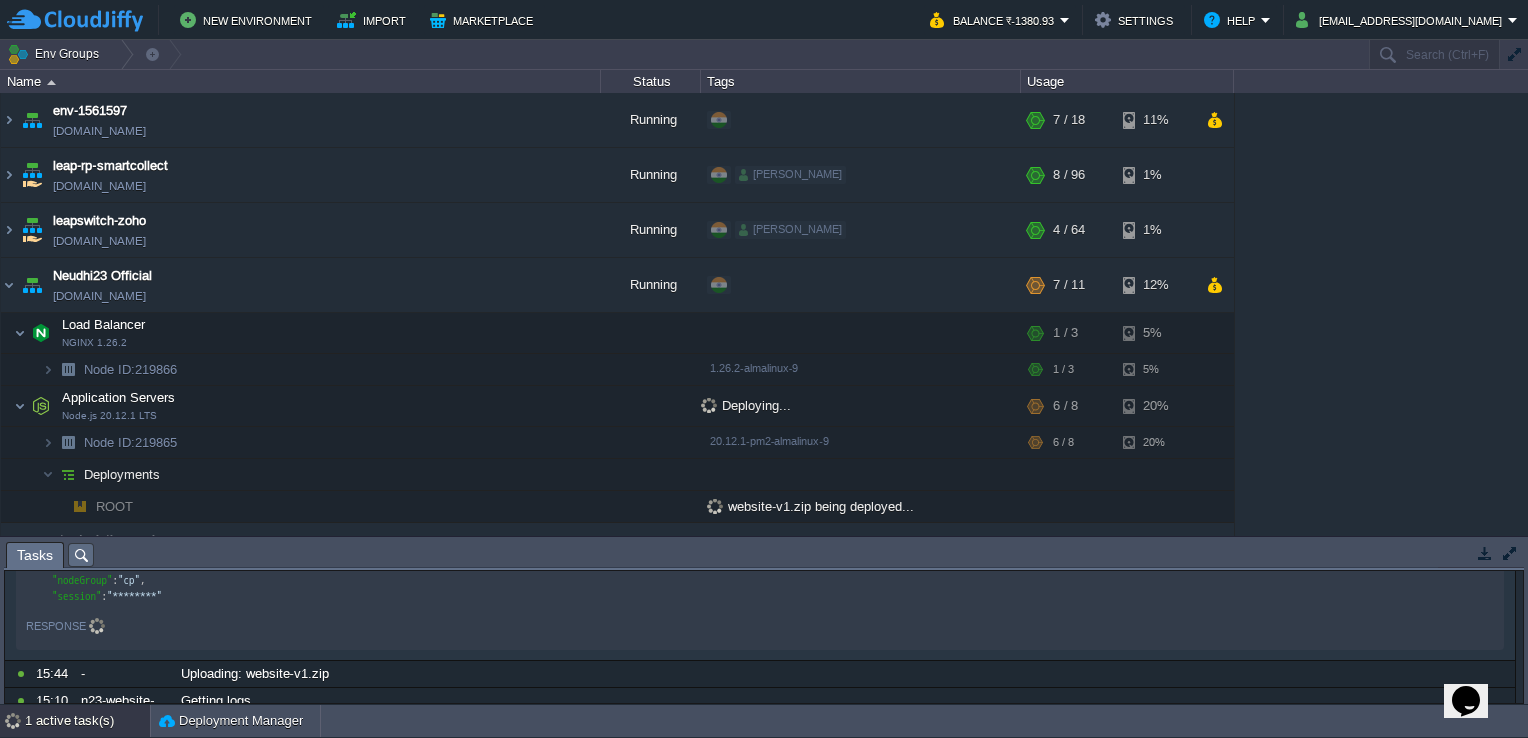 scroll, scrollTop: 200, scrollLeft: 0, axis: vertical 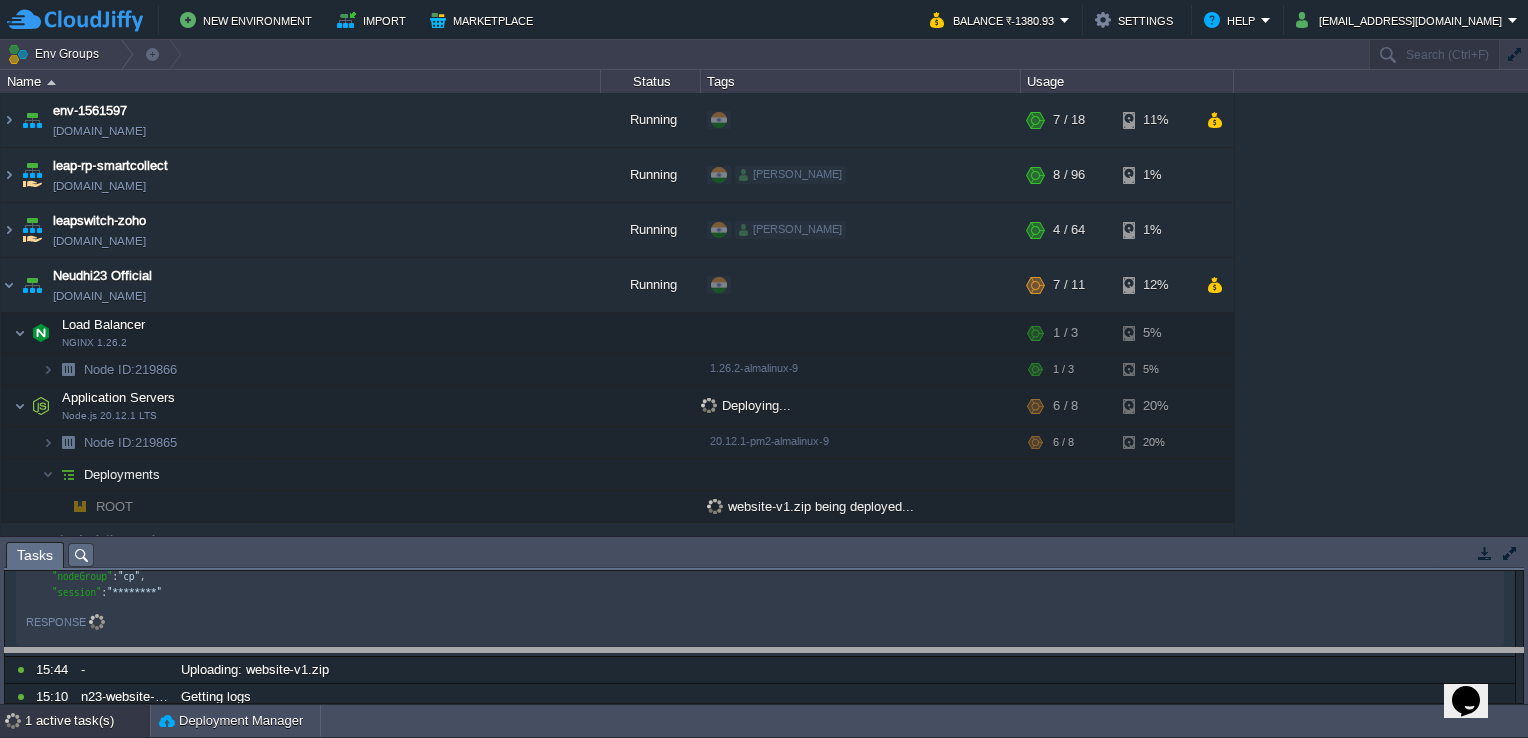 drag, startPoint x: 279, startPoint y: 553, endPoint x: 280, endPoint y: 659, distance: 106.004715 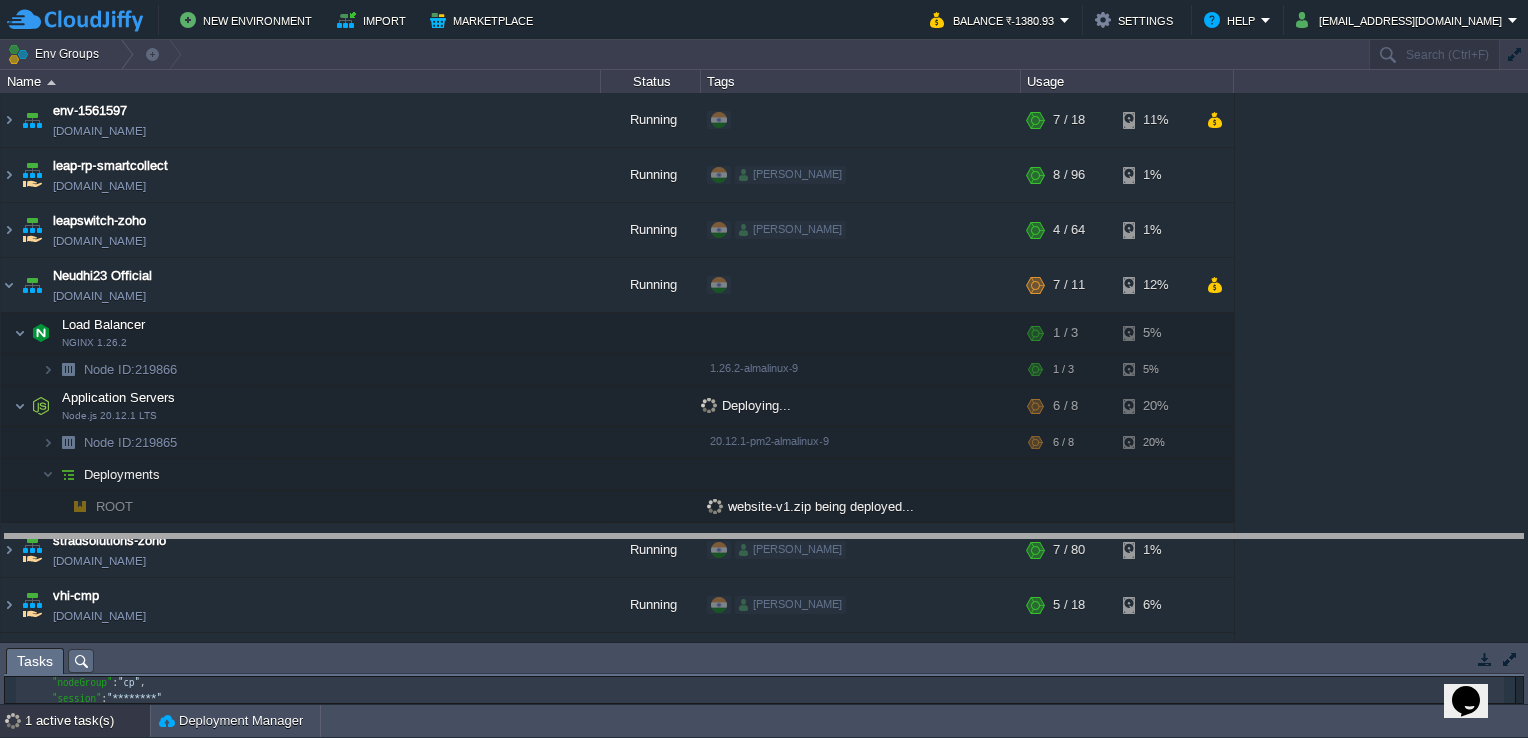 drag, startPoint x: 263, startPoint y: 659, endPoint x: 304, endPoint y: 545, distance: 121.14867 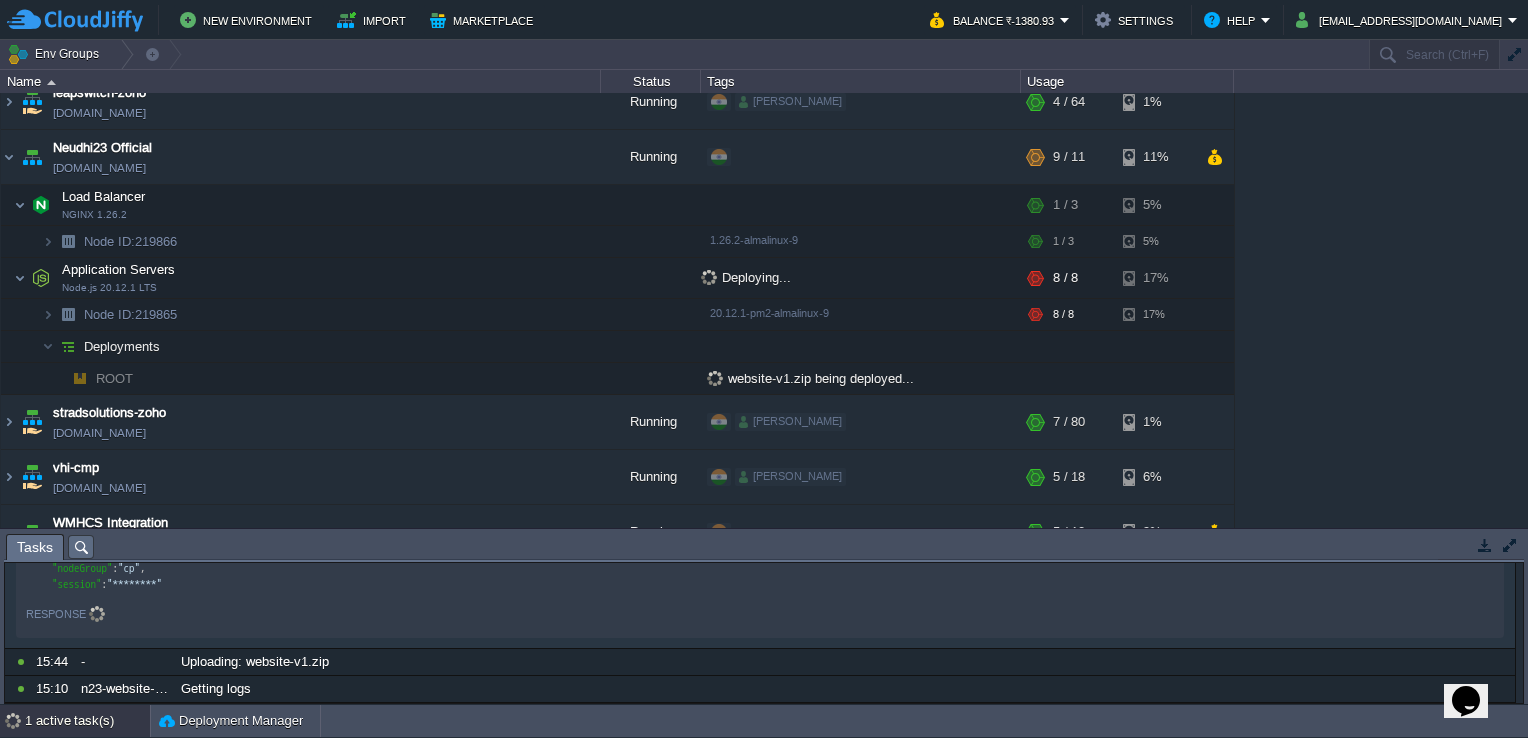 scroll, scrollTop: 157, scrollLeft: 0, axis: vertical 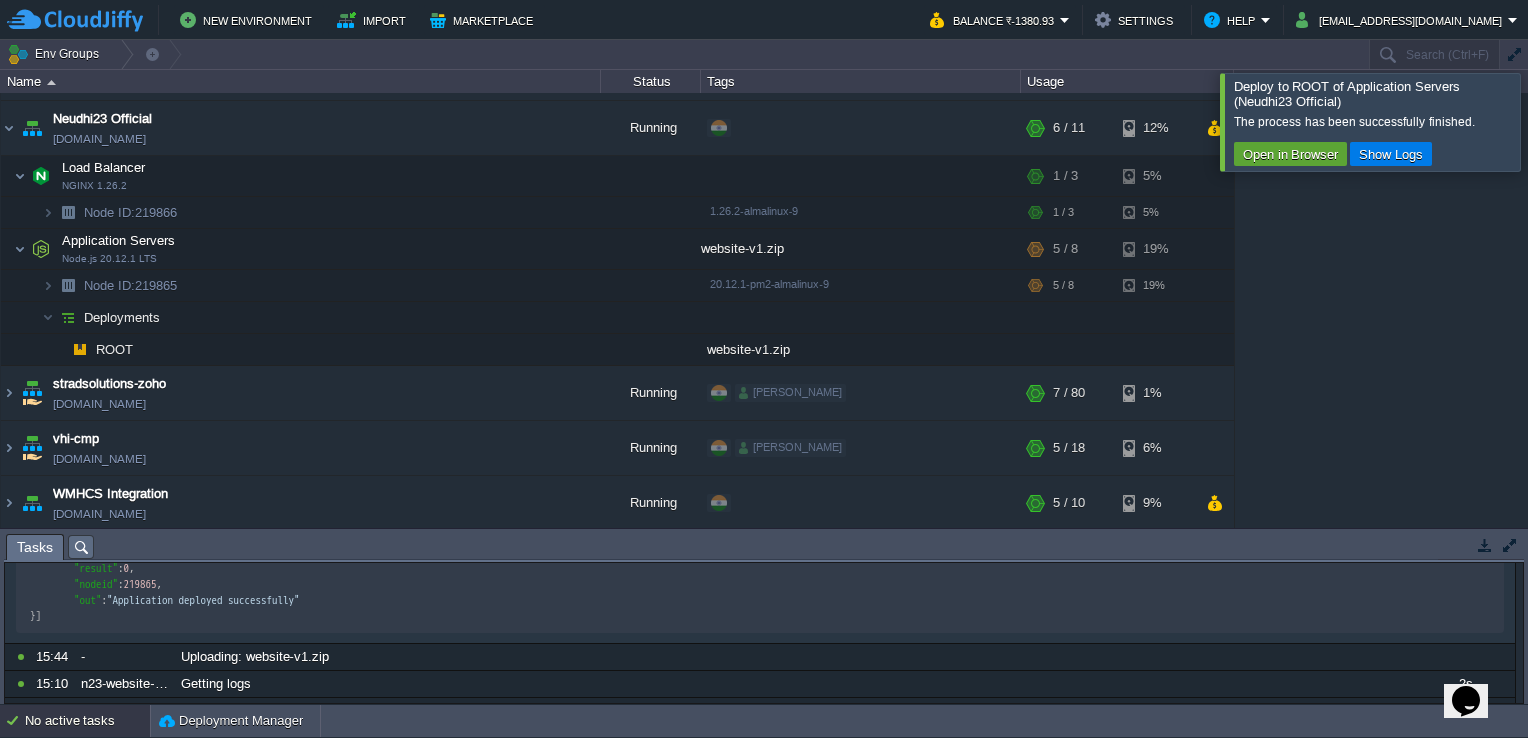 click on "env-1561597 env-1561597.cloudjiffy.net Running                                 + Add to Env Group                                                                                                                                                            RAM                 26%                                         CPU                 5%                             7 / 18                    11%       leap-rp-smartcollect leap-rp-smartcollect.cloudjiffy.net Running                               ishan              + Add to Env Group                                                                                                                                                            RAM                 7%                                         CPU                 1%                             8 / 96                    1%     leapswitch-zoho leapswitch-zoho.cloudjiffy.net Running                               ishan              + Add to Env Group" at bounding box center [764, 310] 